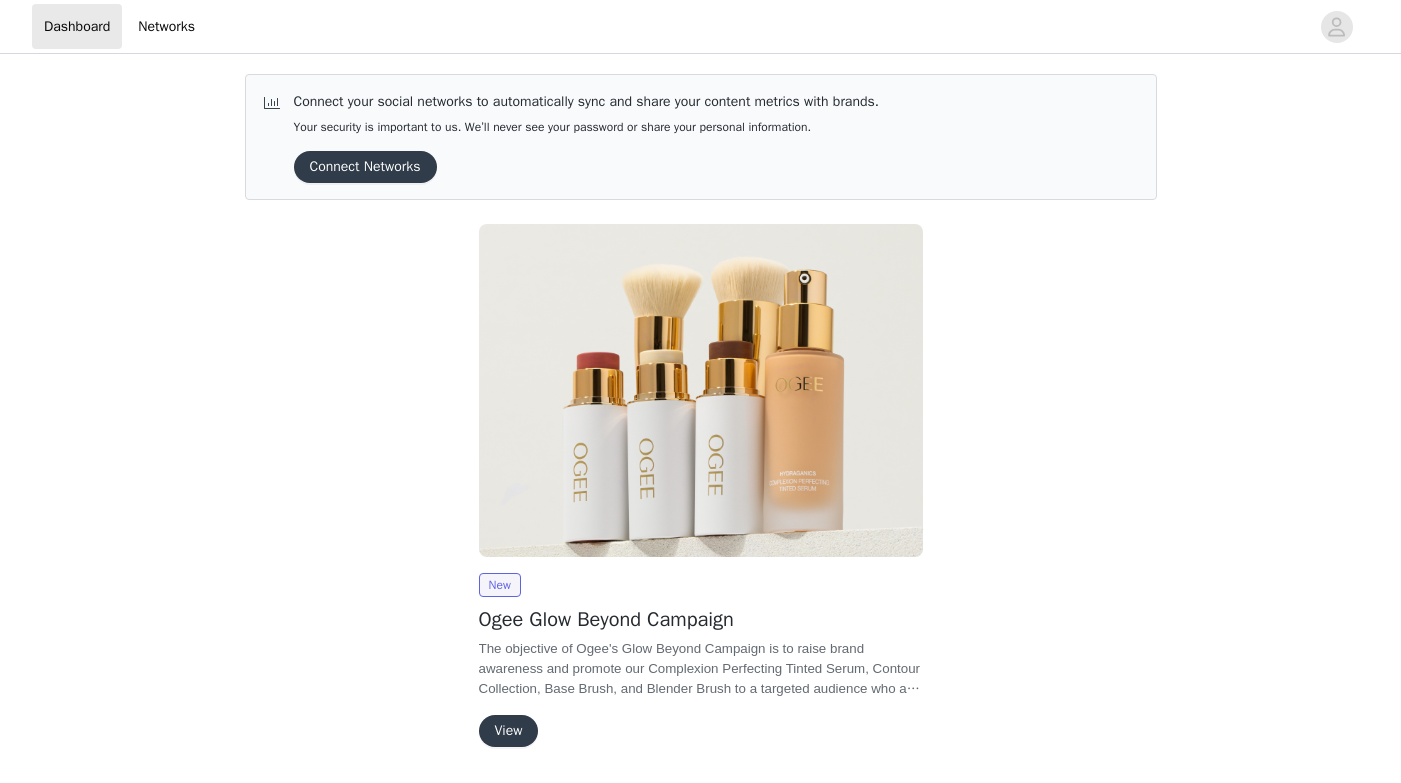 scroll, scrollTop: 0, scrollLeft: 0, axis: both 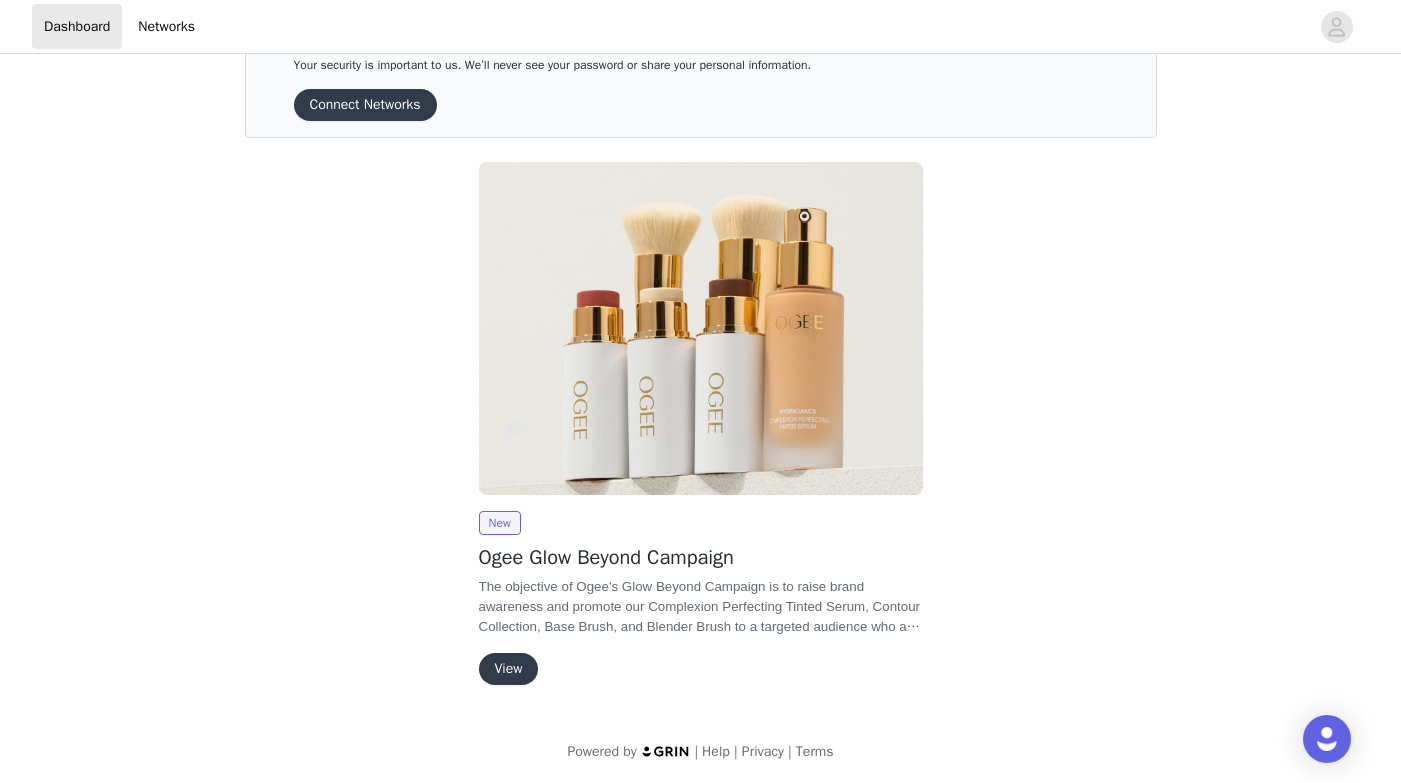 click on "View" at bounding box center [509, 669] 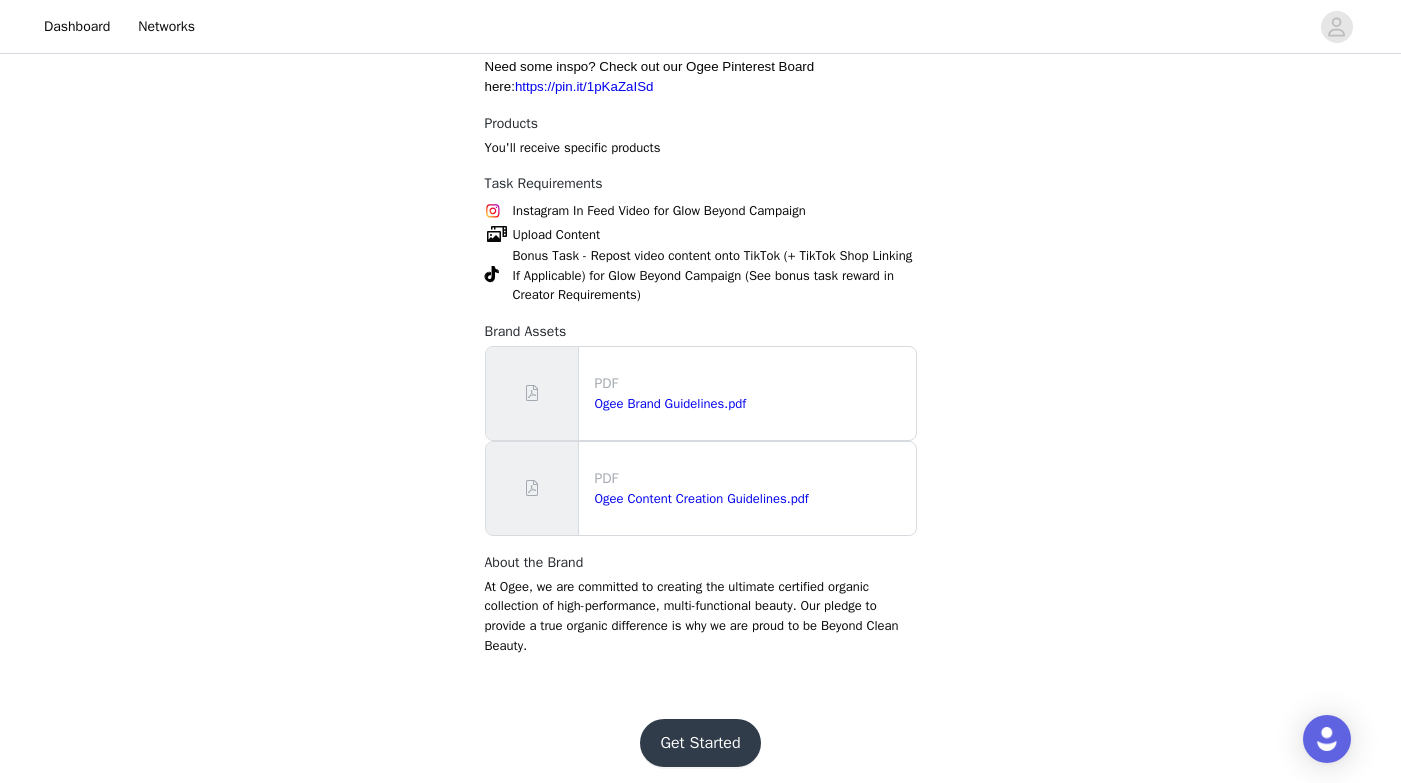 scroll, scrollTop: 713, scrollLeft: 0, axis: vertical 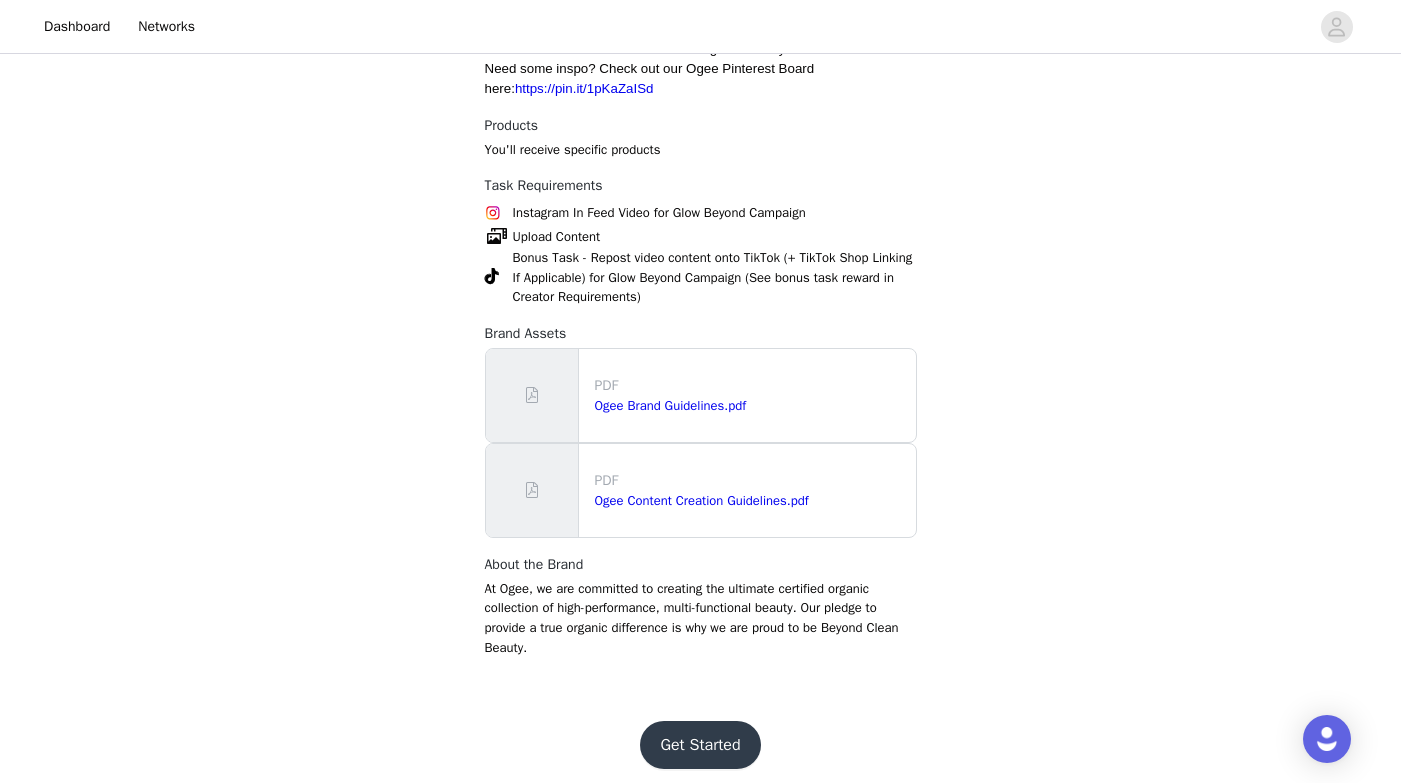 click on "Get Started" at bounding box center [700, 745] 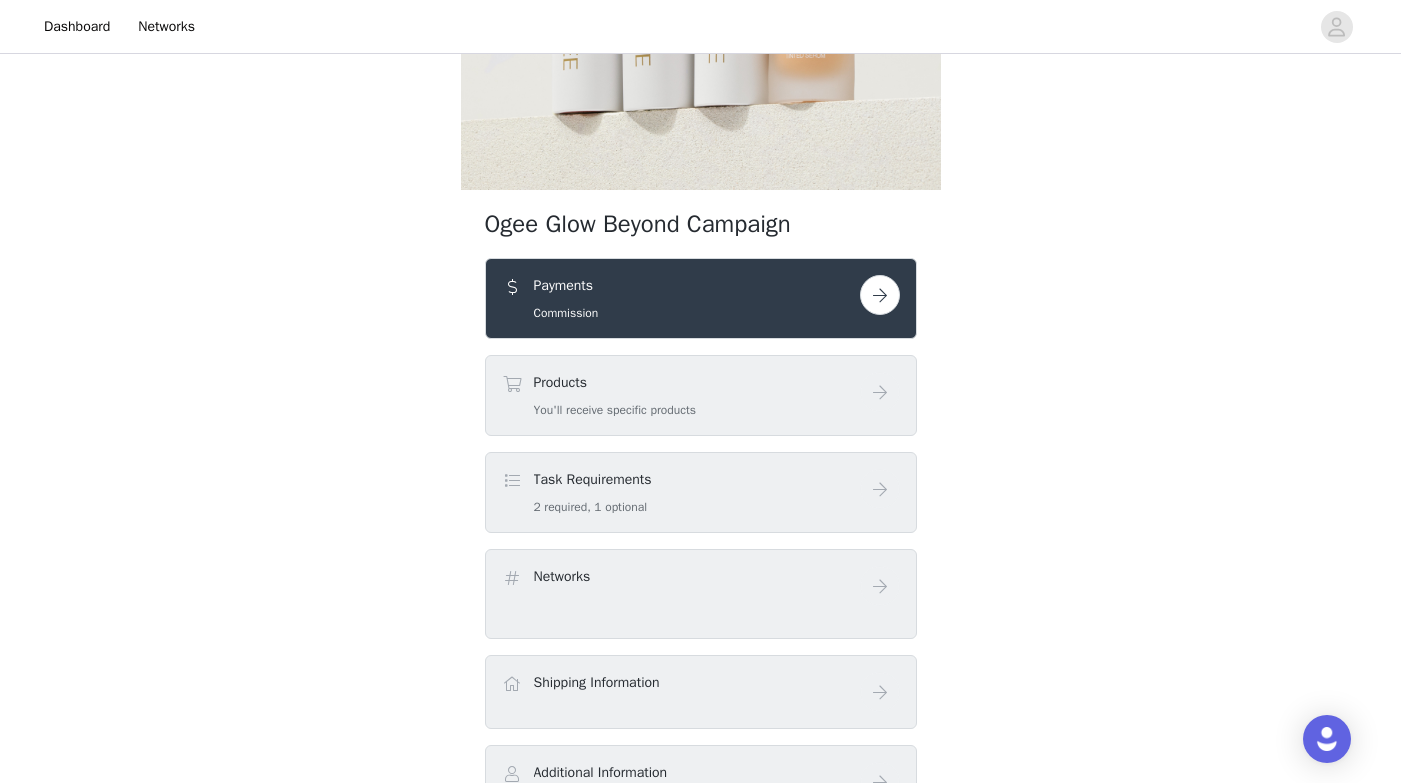scroll, scrollTop: 403, scrollLeft: 0, axis: vertical 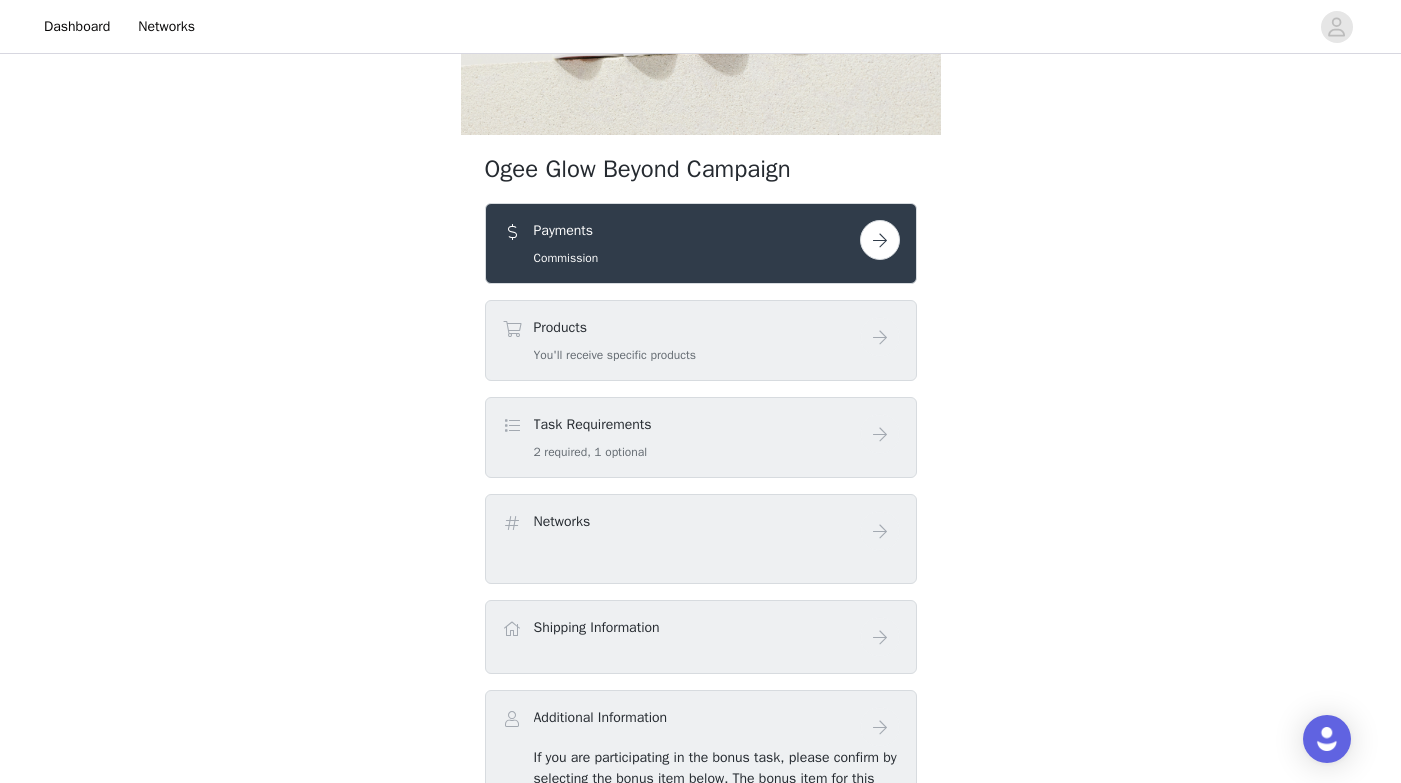 click at bounding box center (880, 240) 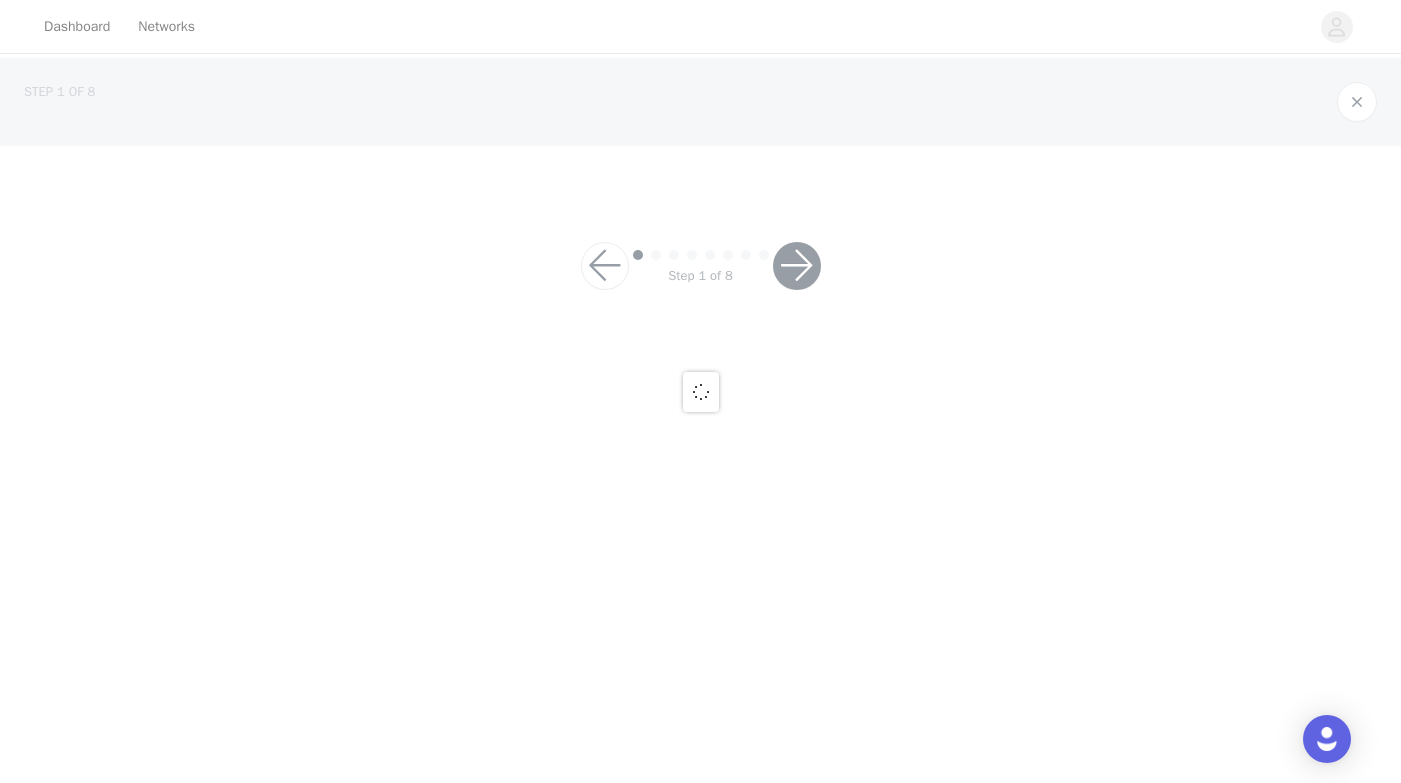 scroll, scrollTop: 0, scrollLeft: 0, axis: both 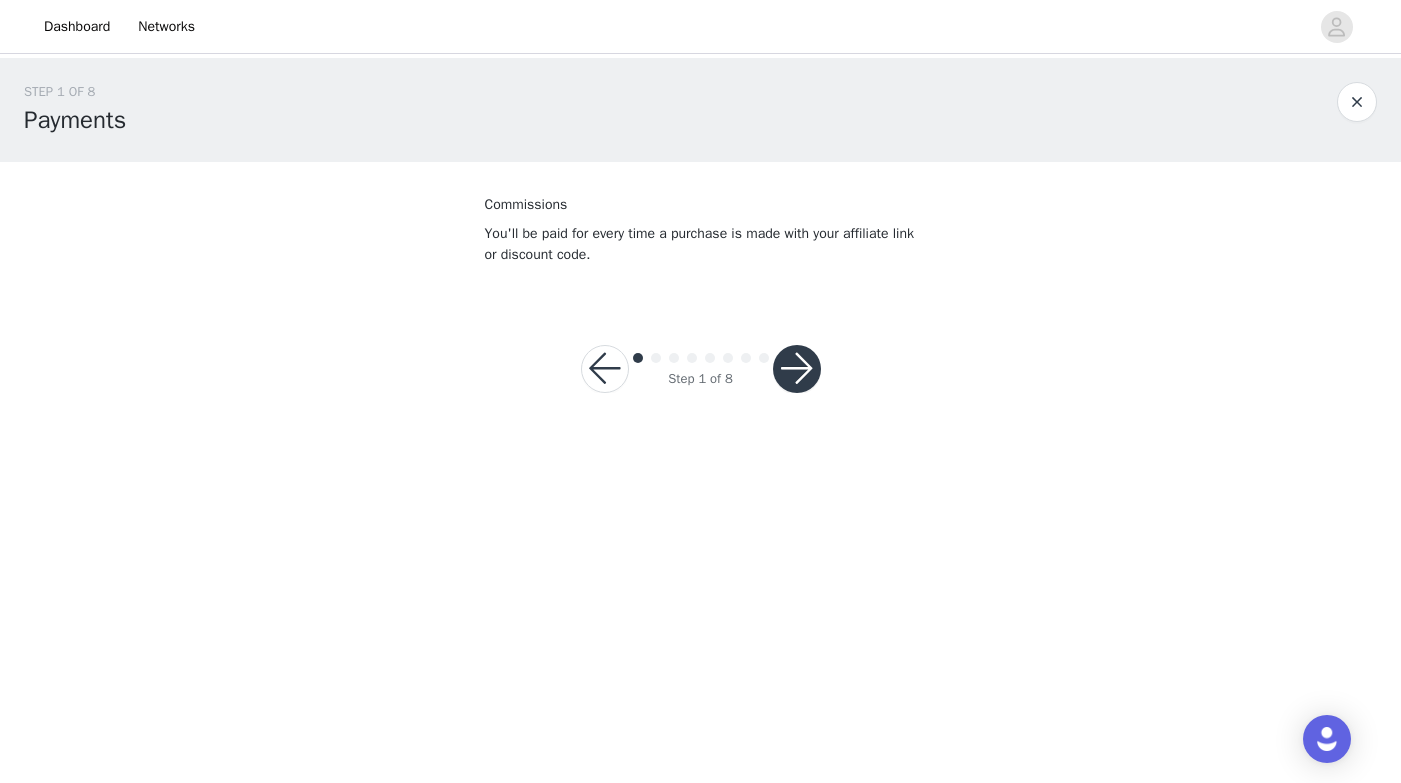 click at bounding box center (797, 369) 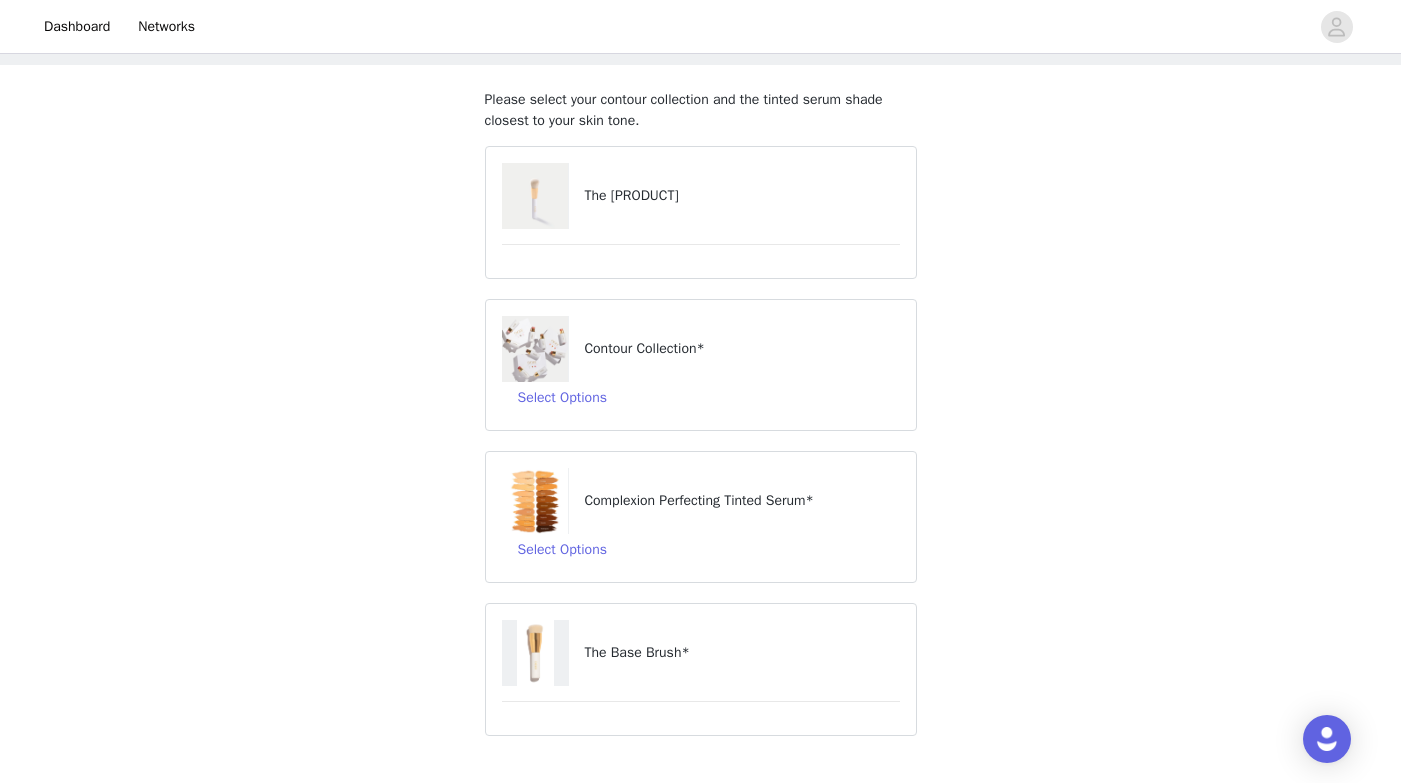 scroll, scrollTop: 102, scrollLeft: 0, axis: vertical 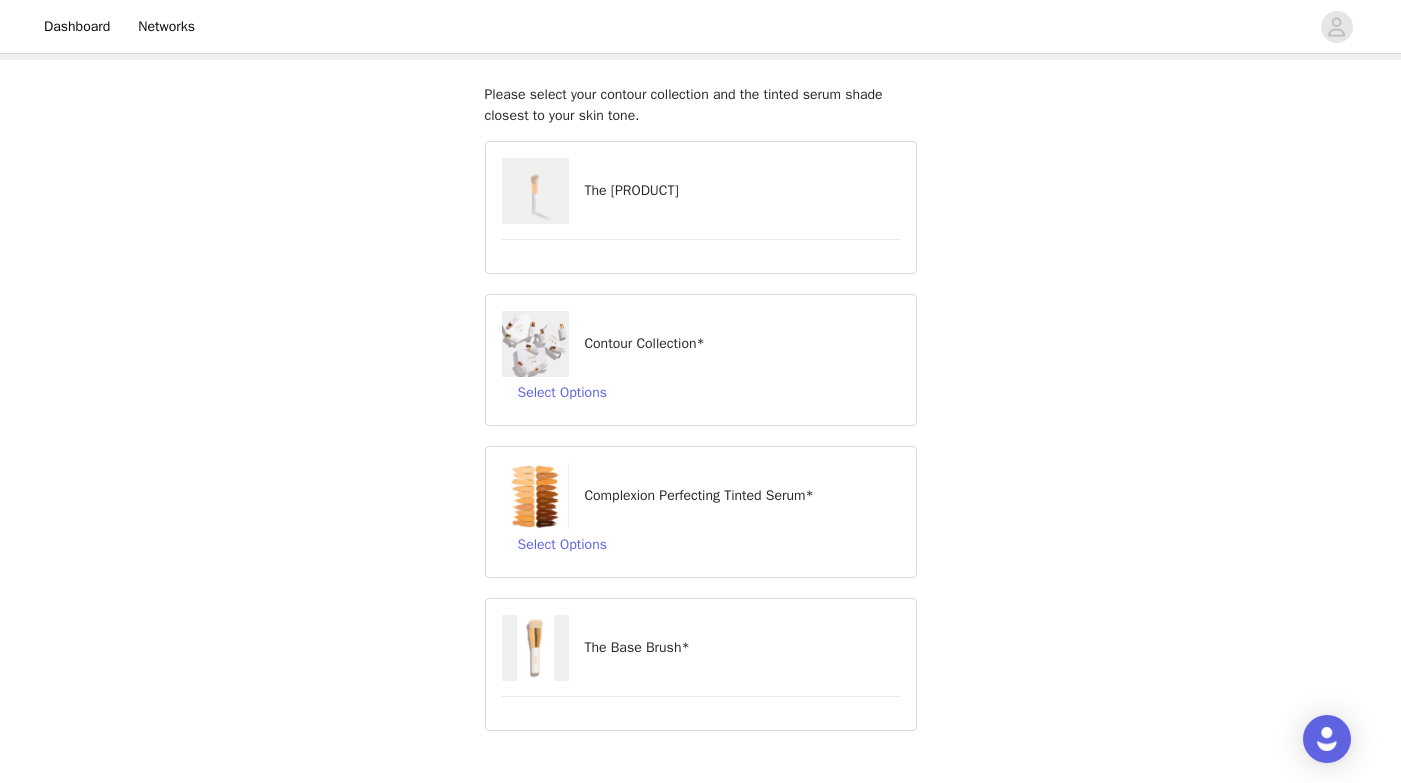 click on "The [PRODUCT]" at bounding box center [701, 207] 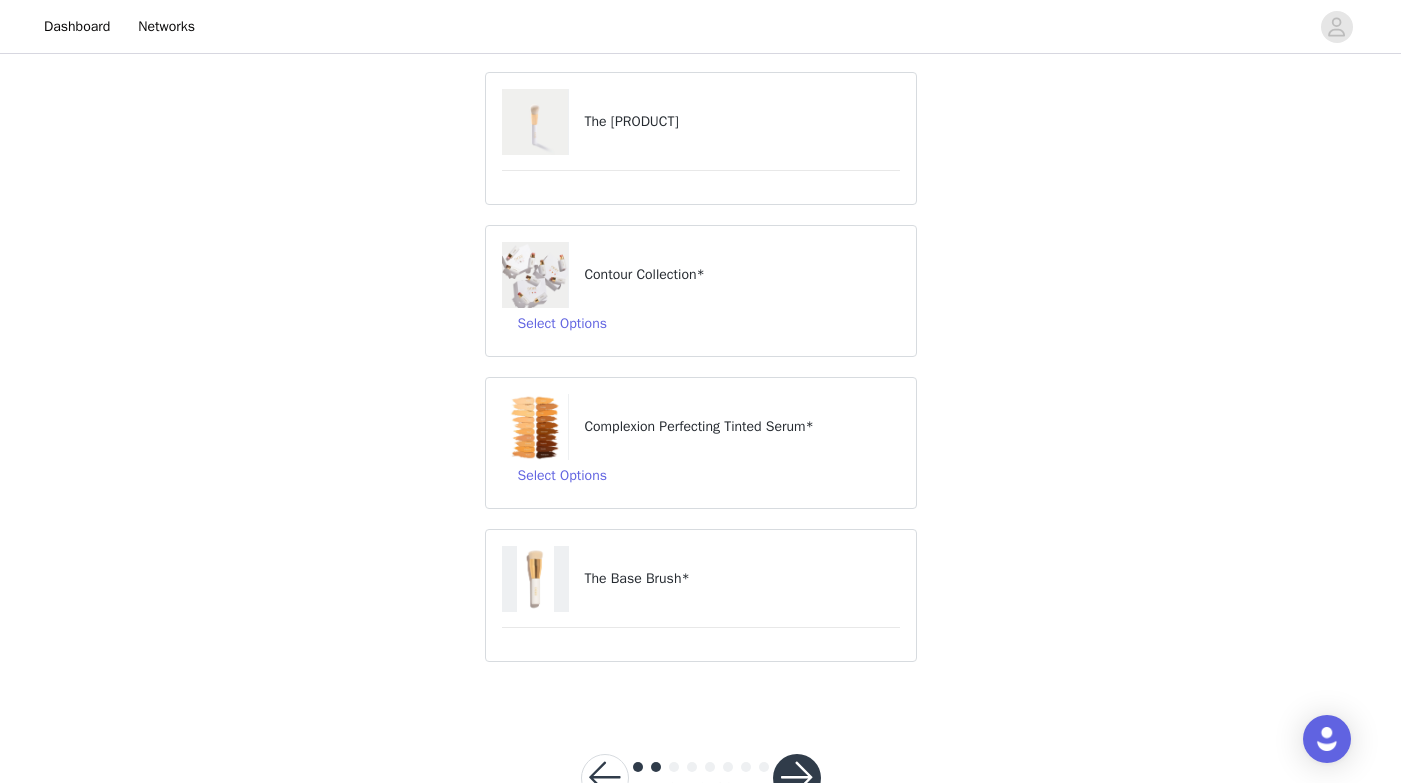 scroll, scrollTop: 173, scrollLeft: 0, axis: vertical 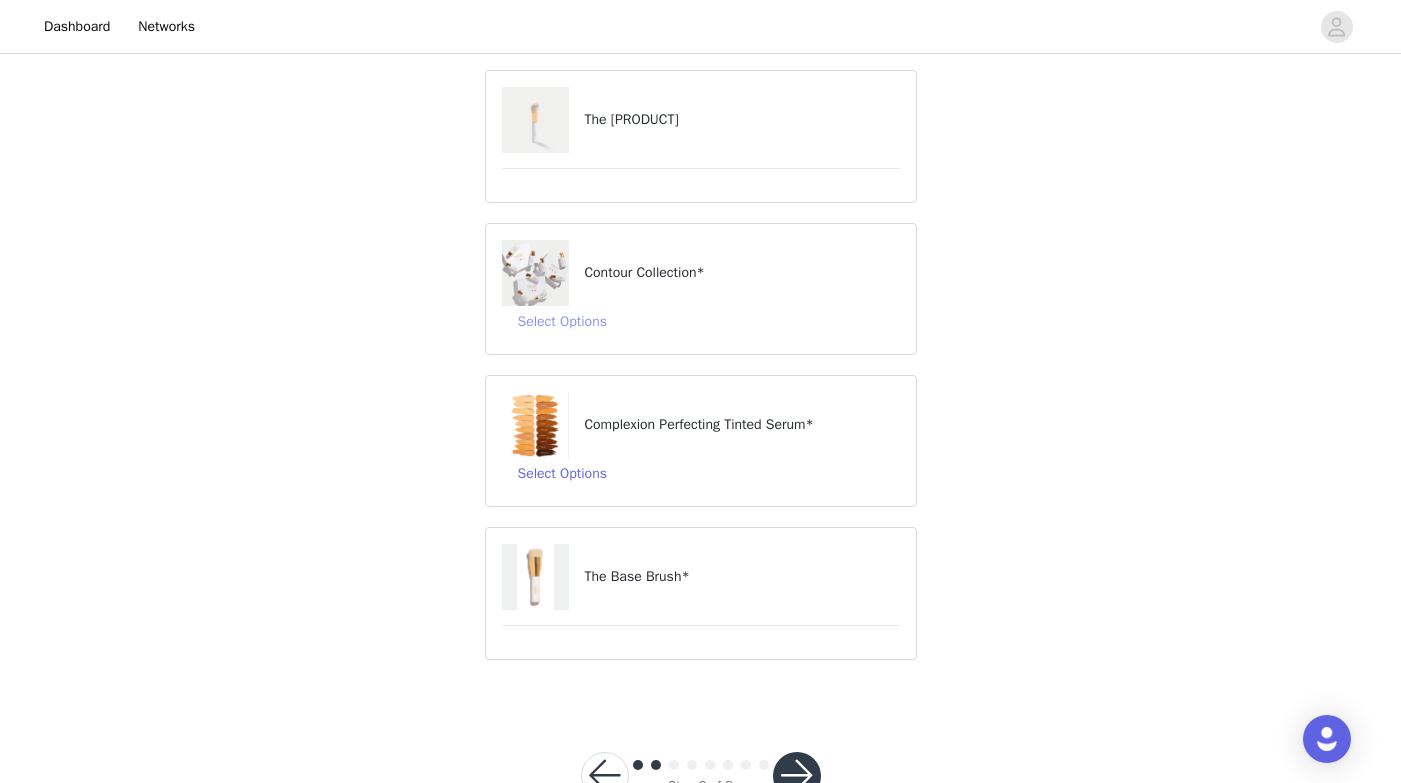 click on "Select Options" at bounding box center [562, 322] 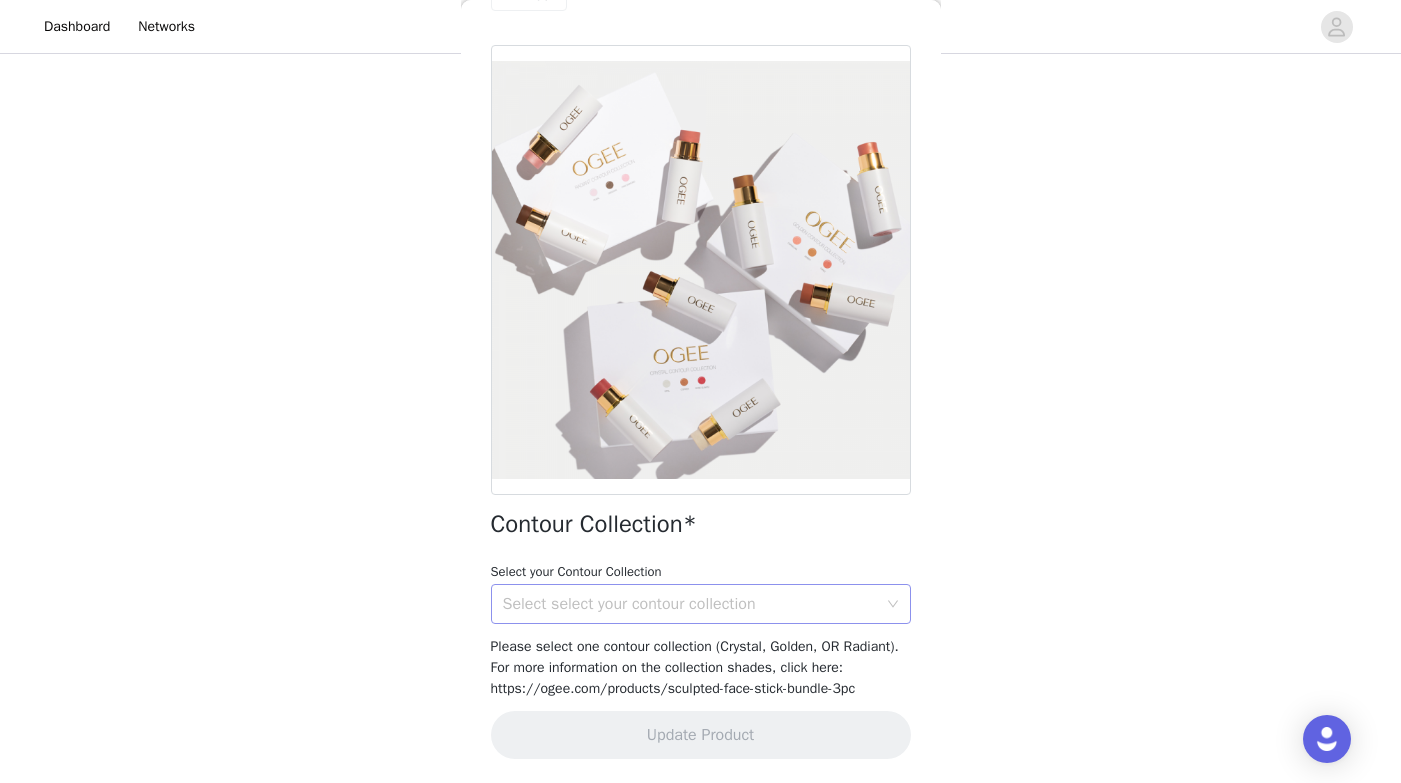 scroll, scrollTop: 75, scrollLeft: 0, axis: vertical 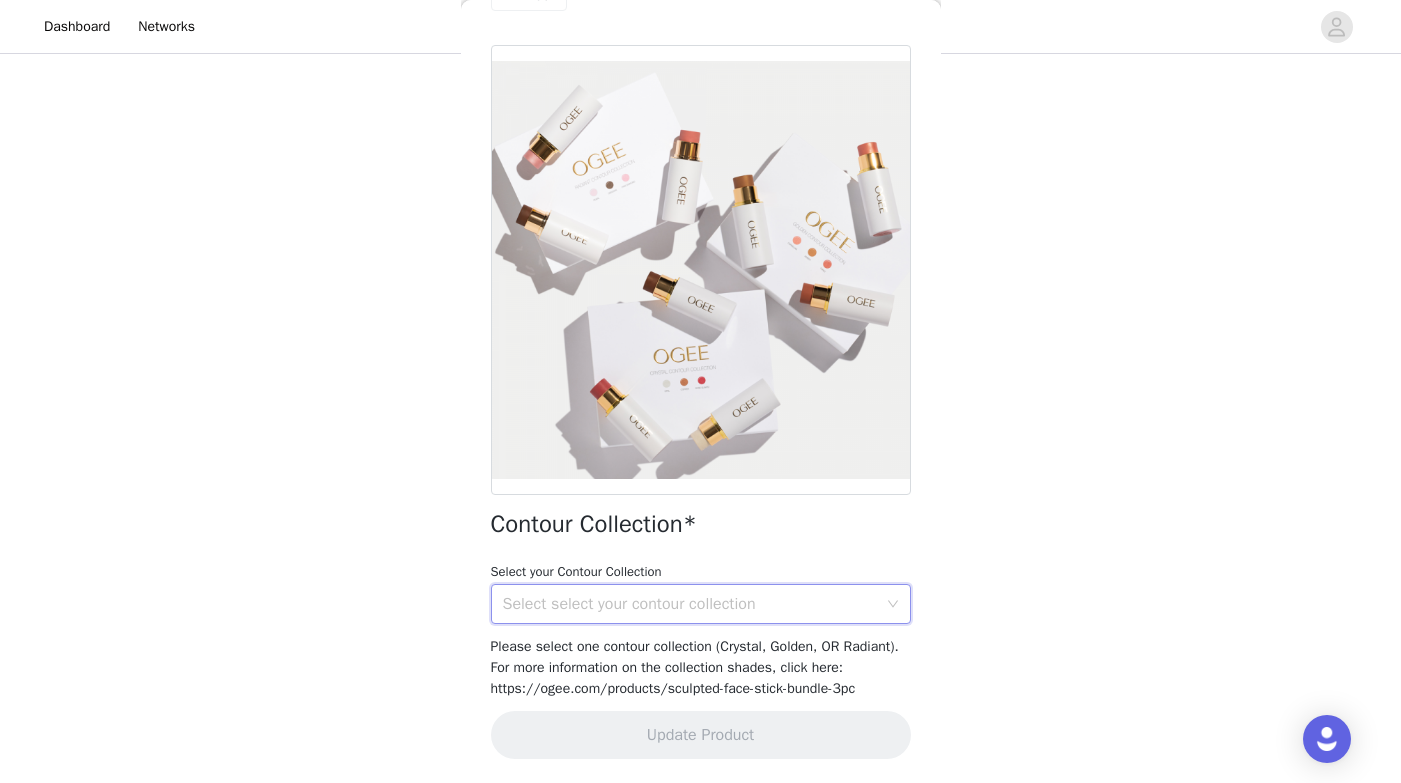 click on "Select select your contour collection" at bounding box center (694, 604) 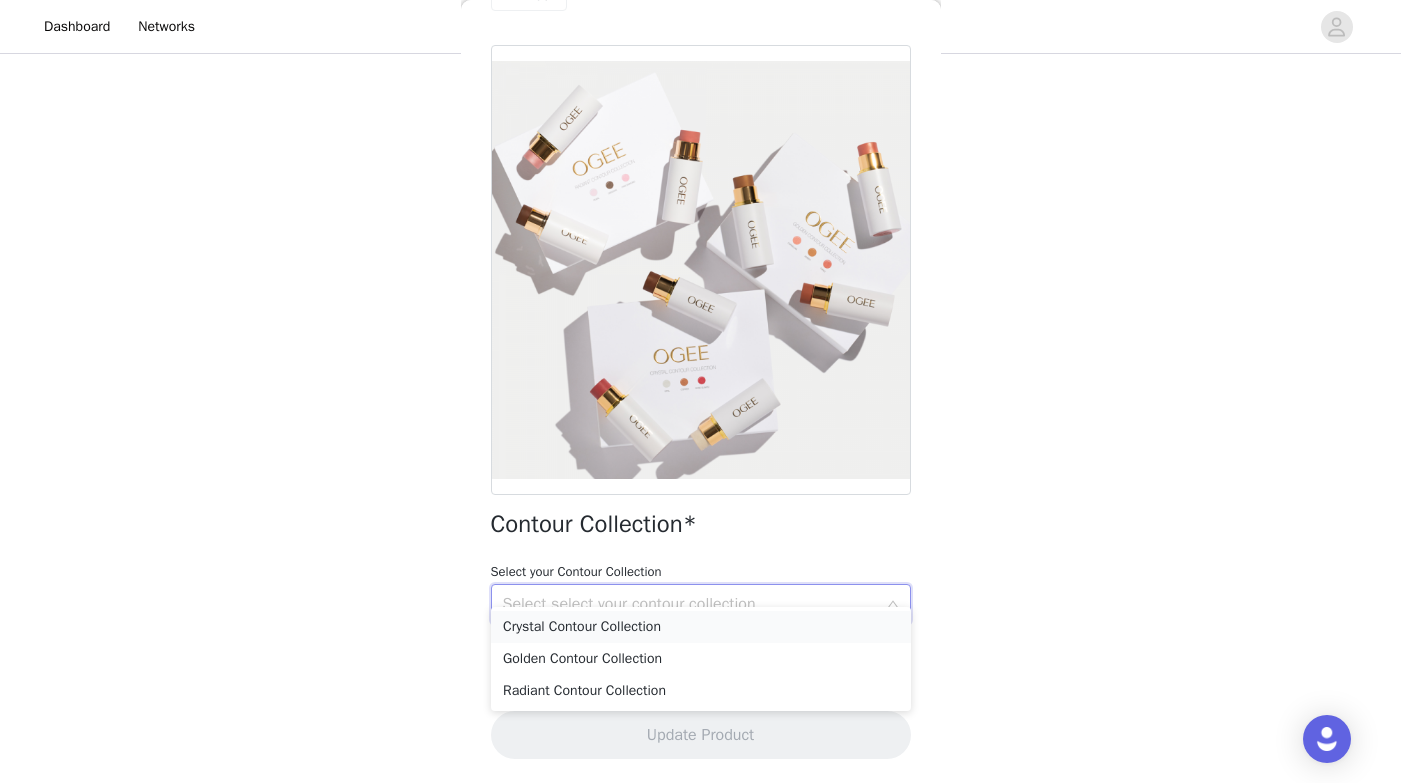 click on "Crystal Contour Collection" at bounding box center [701, 627] 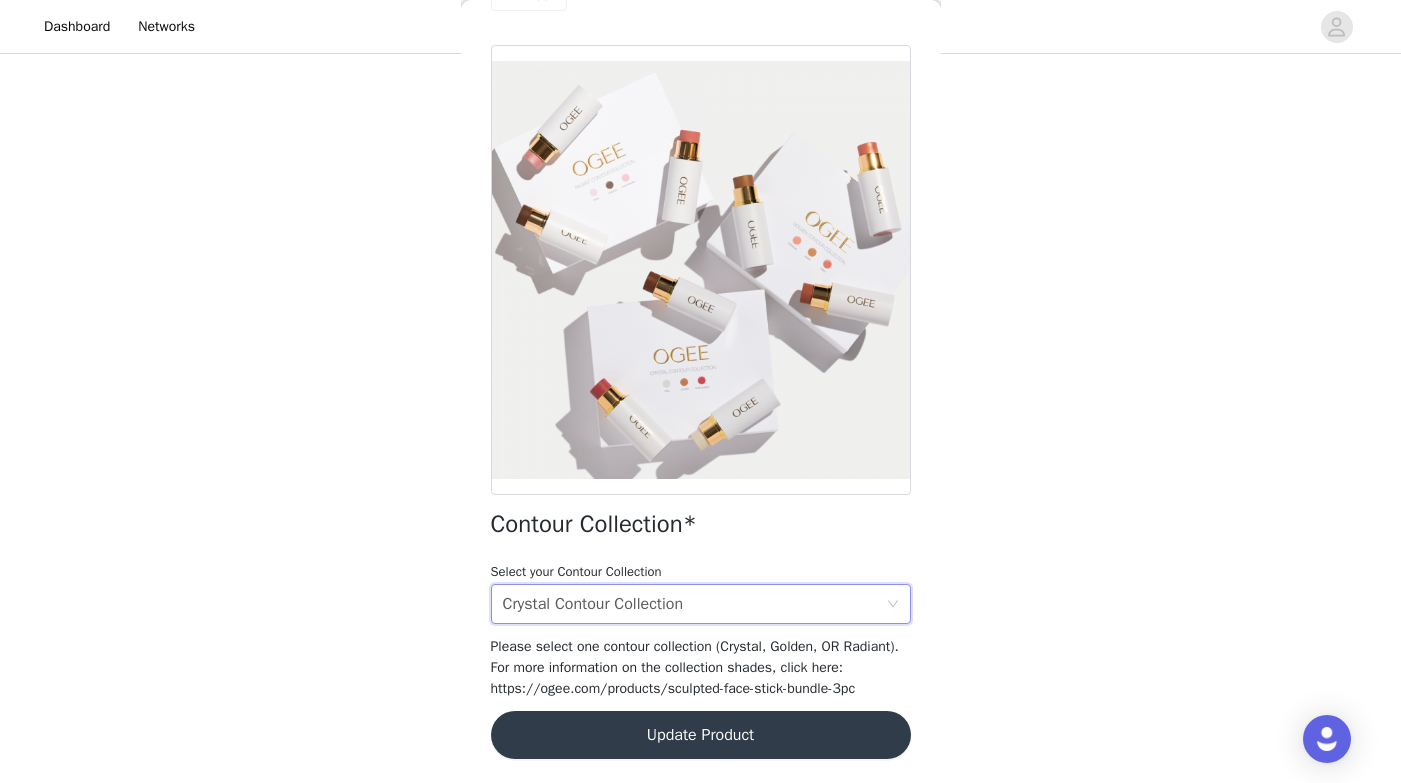 scroll, scrollTop: 237, scrollLeft: 0, axis: vertical 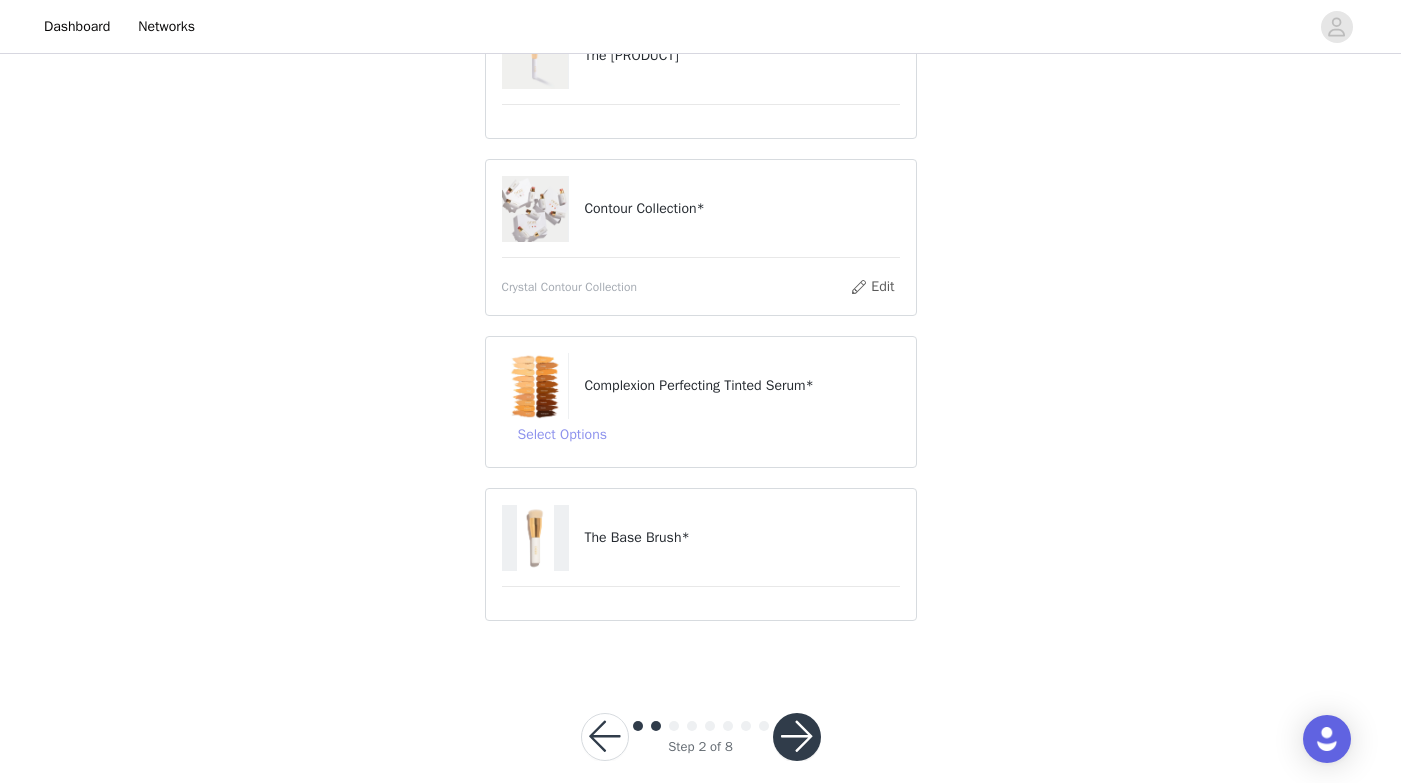 click on "Select Options" at bounding box center [562, 435] 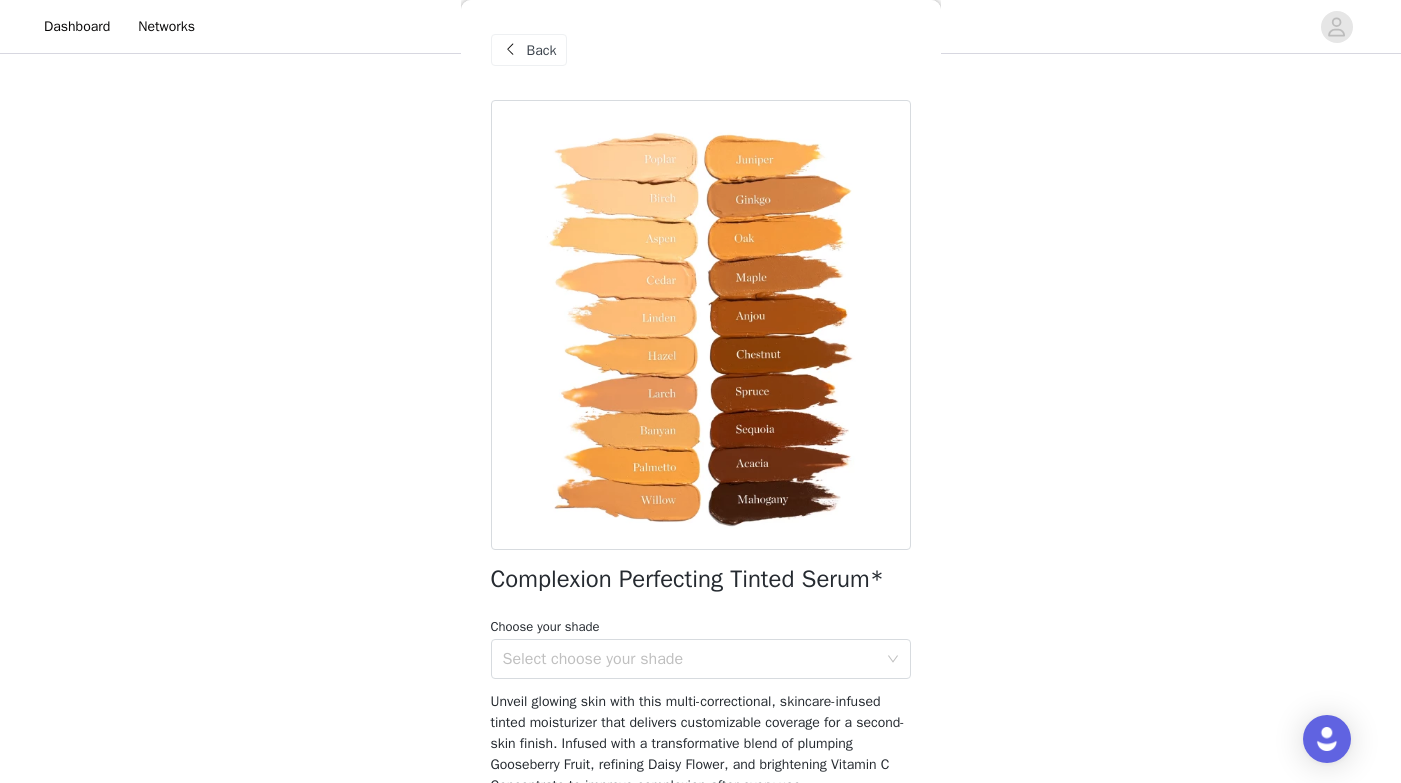 scroll, scrollTop: 106, scrollLeft: 0, axis: vertical 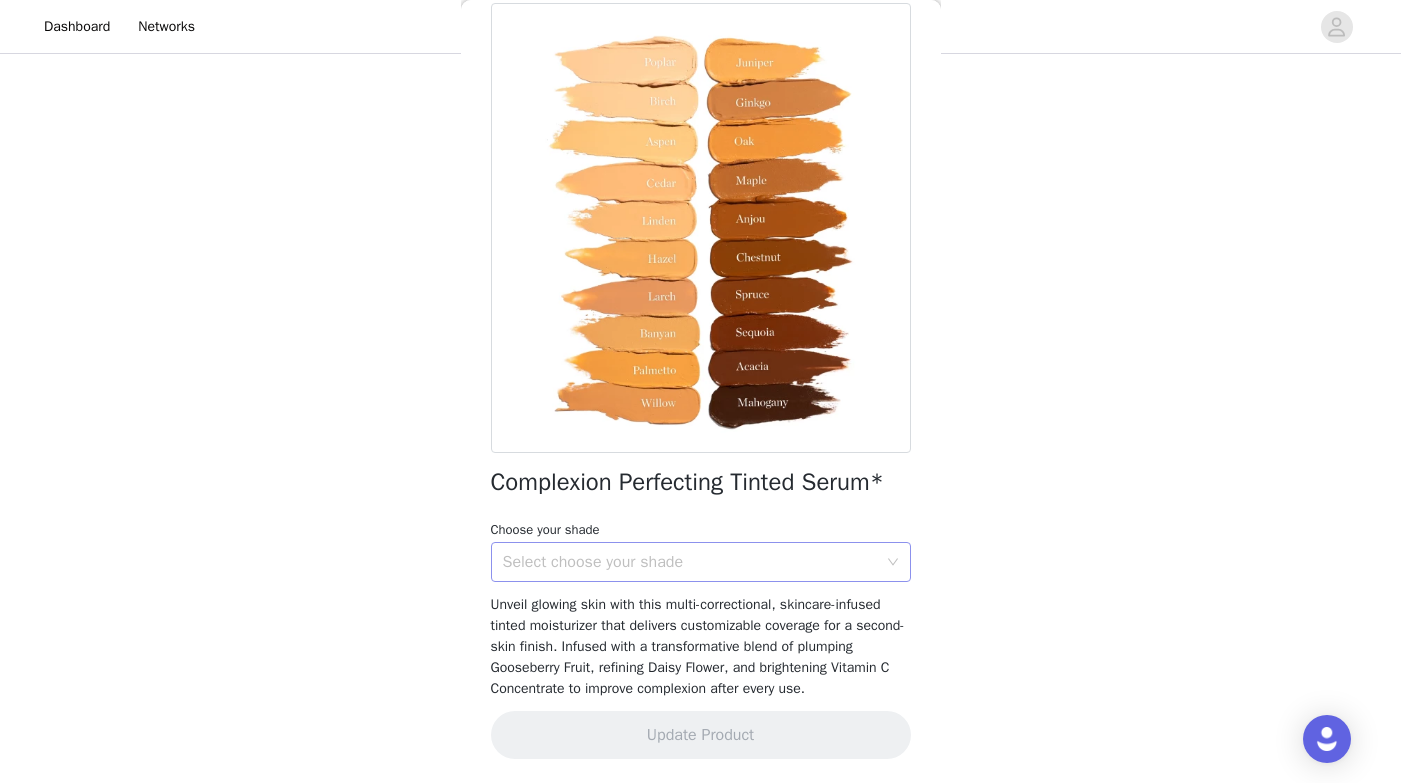 click on "Select choose your shade" at bounding box center (690, 562) 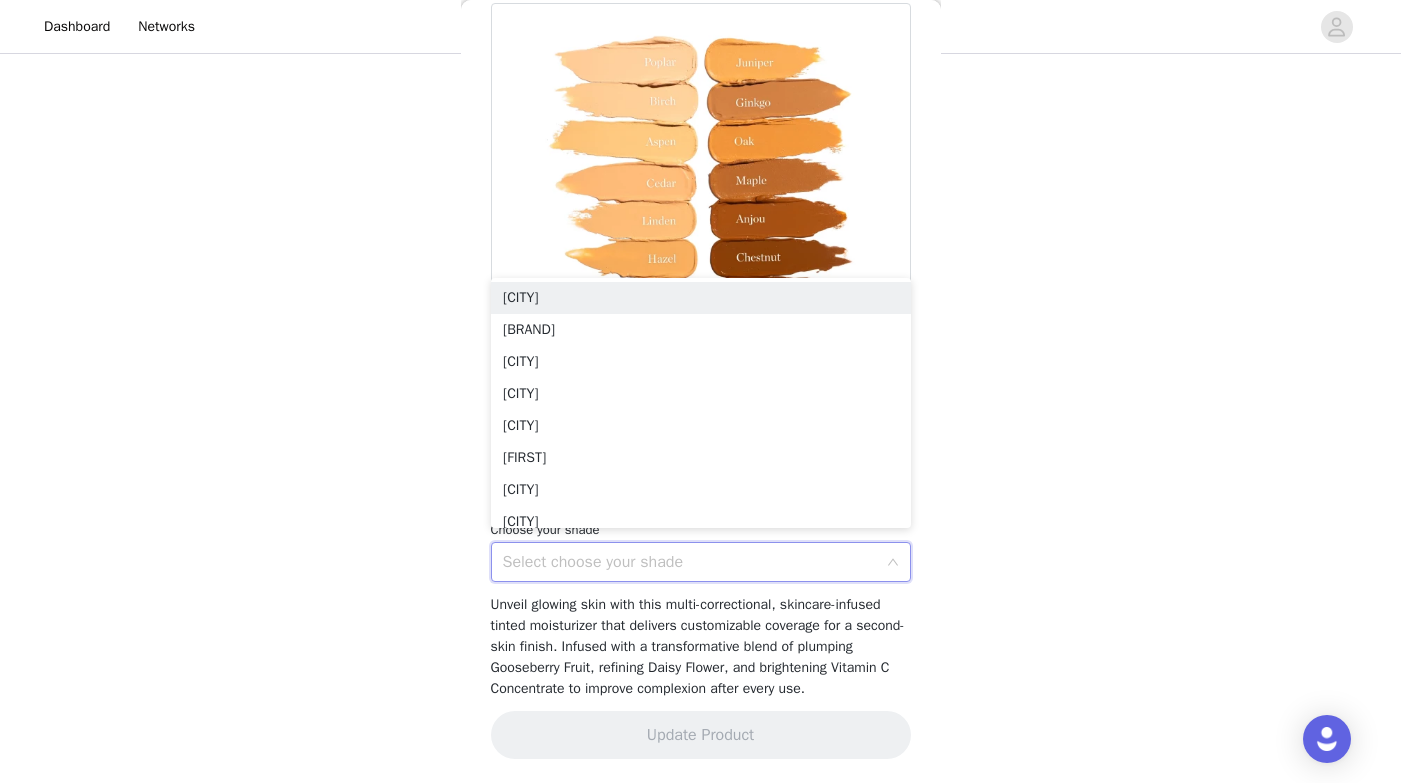 click on "Select choose your shade" at bounding box center [690, 562] 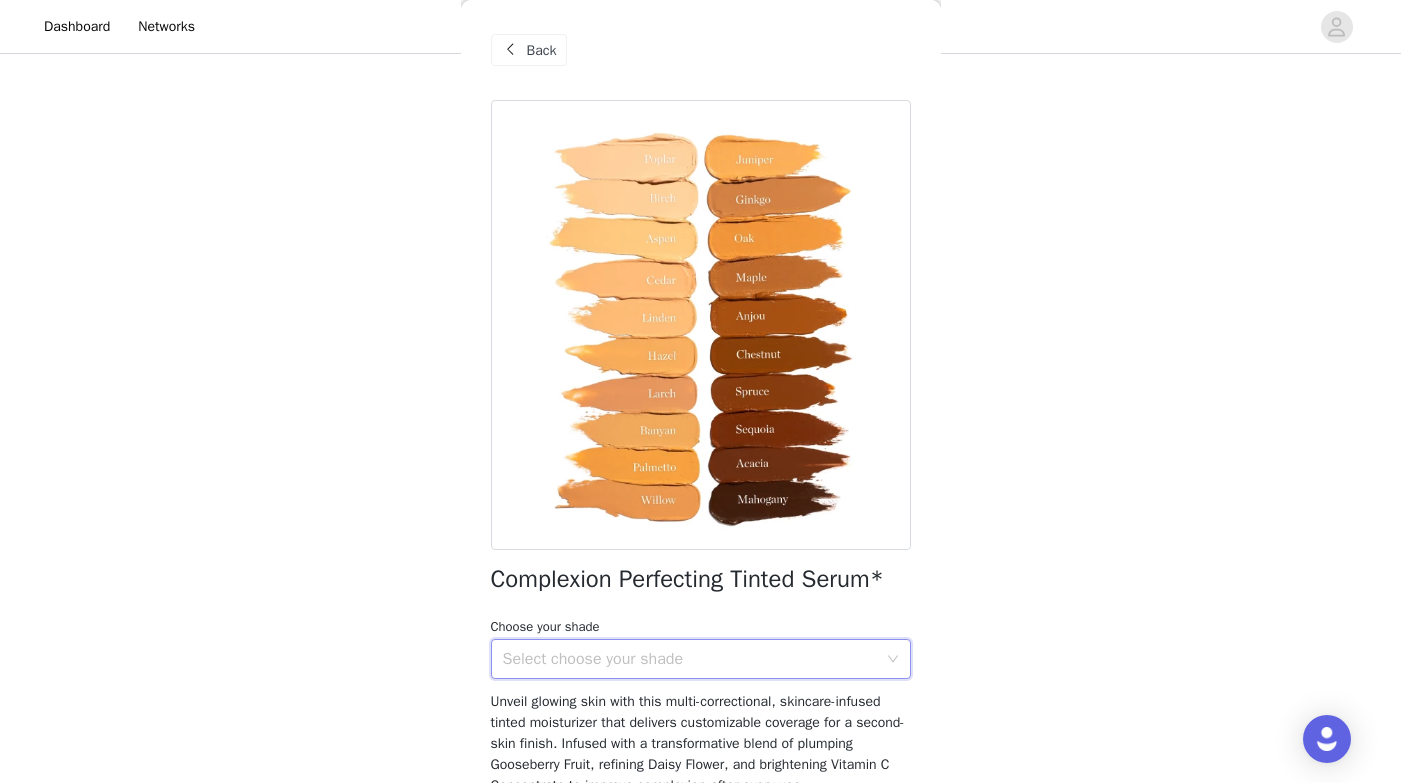 scroll, scrollTop: 0, scrollLeft: 0, axis: both 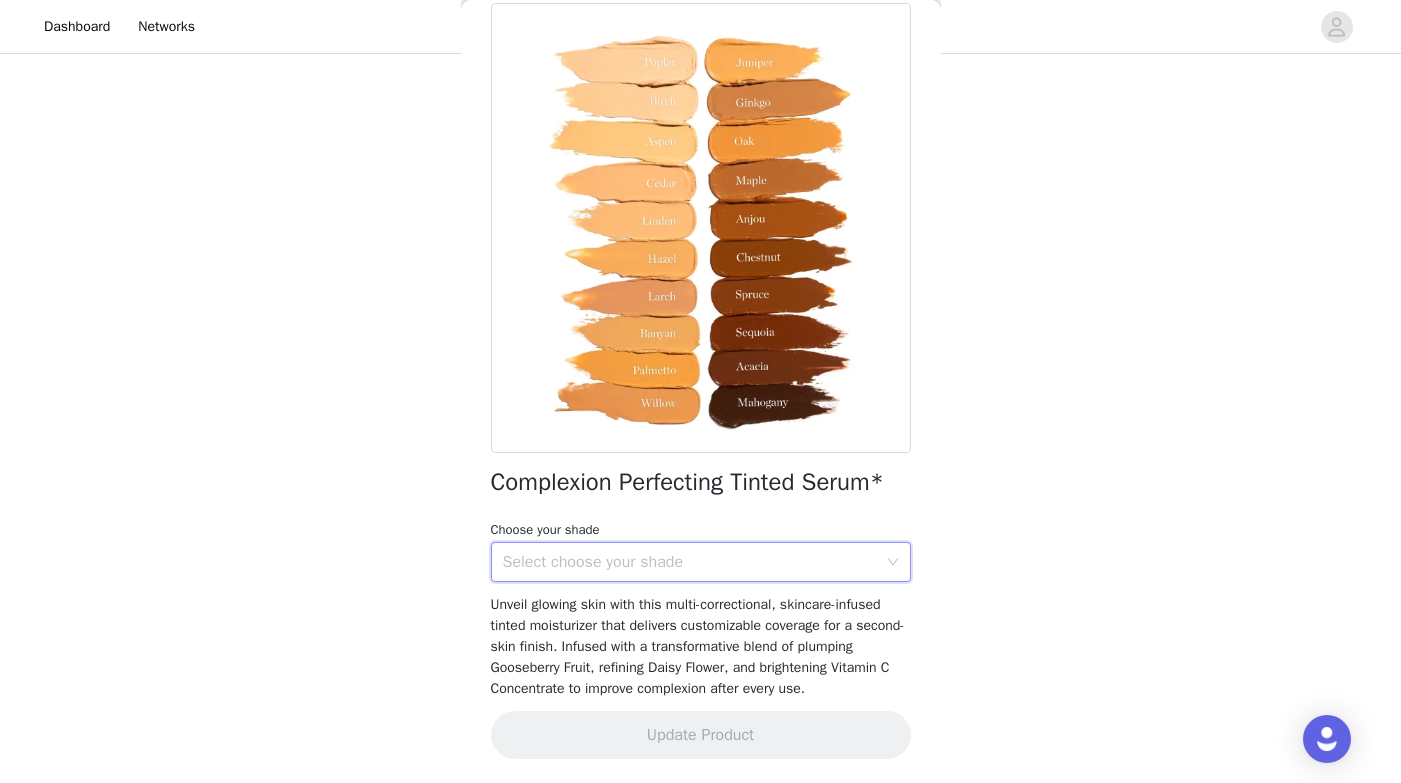 click on "Choose your shade   Select choose your shade" at bounding box center (701, 551) 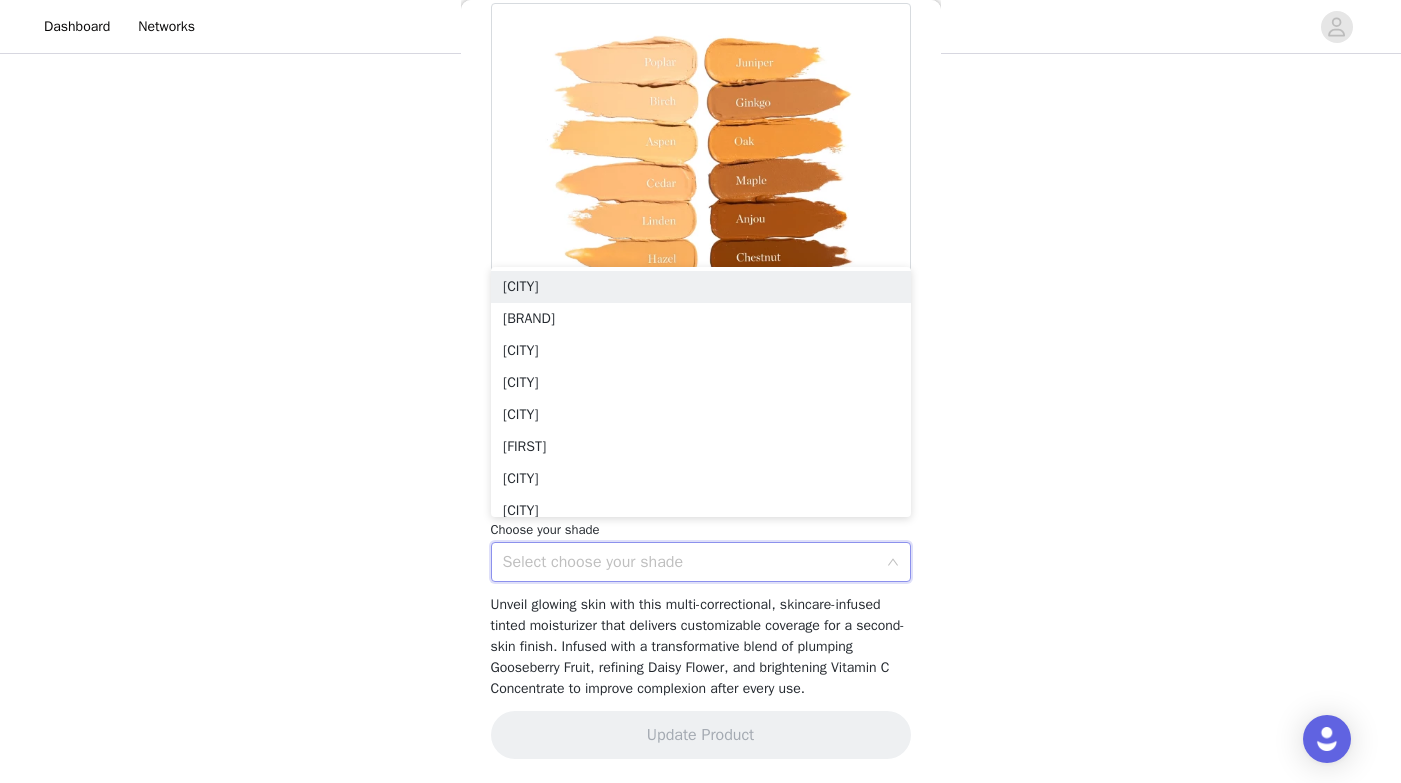 click on "Select choose your shade" at bounding box center [694, 562] 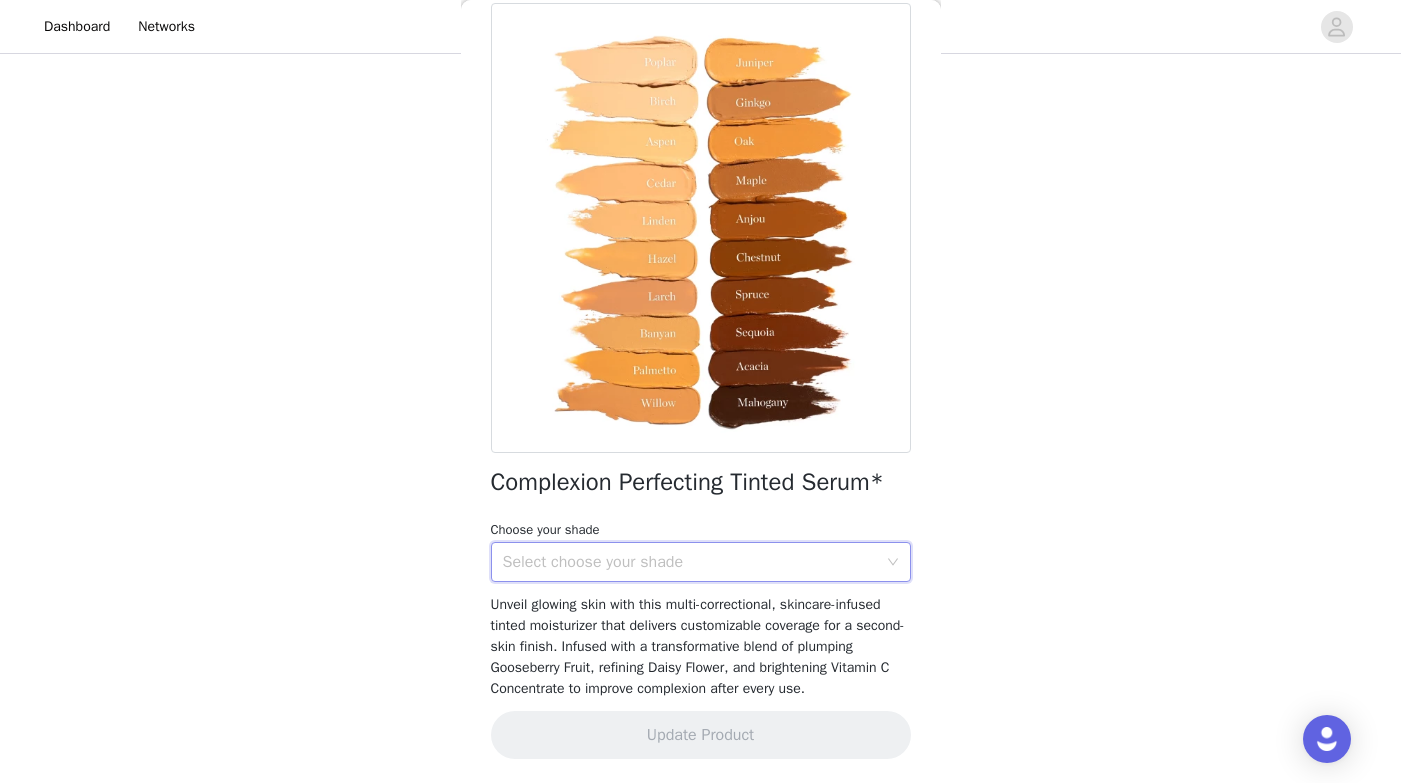 click on "Select choose your shade" at bounding box center (694, 562) 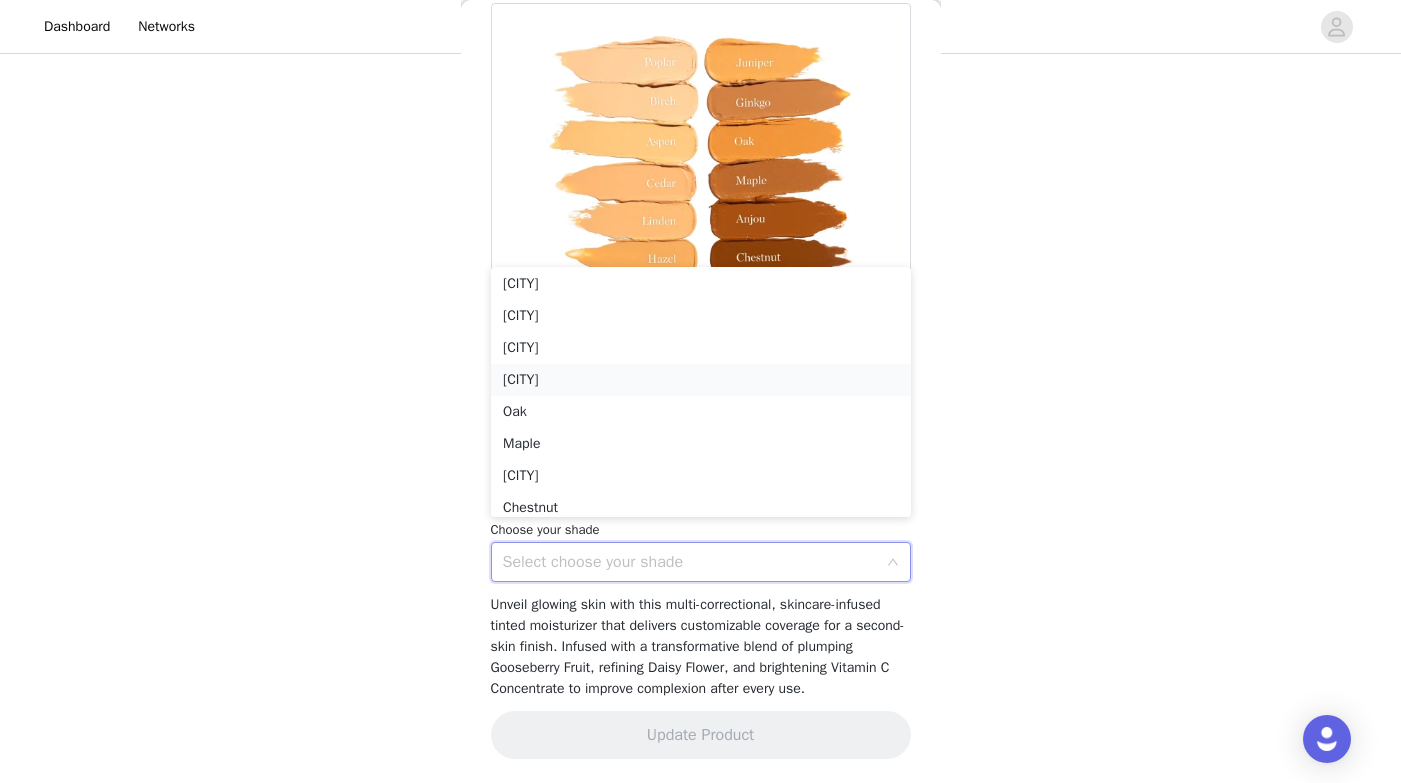 scroll, scrollTop: 261, scrollLeft: 0, axis: vertical 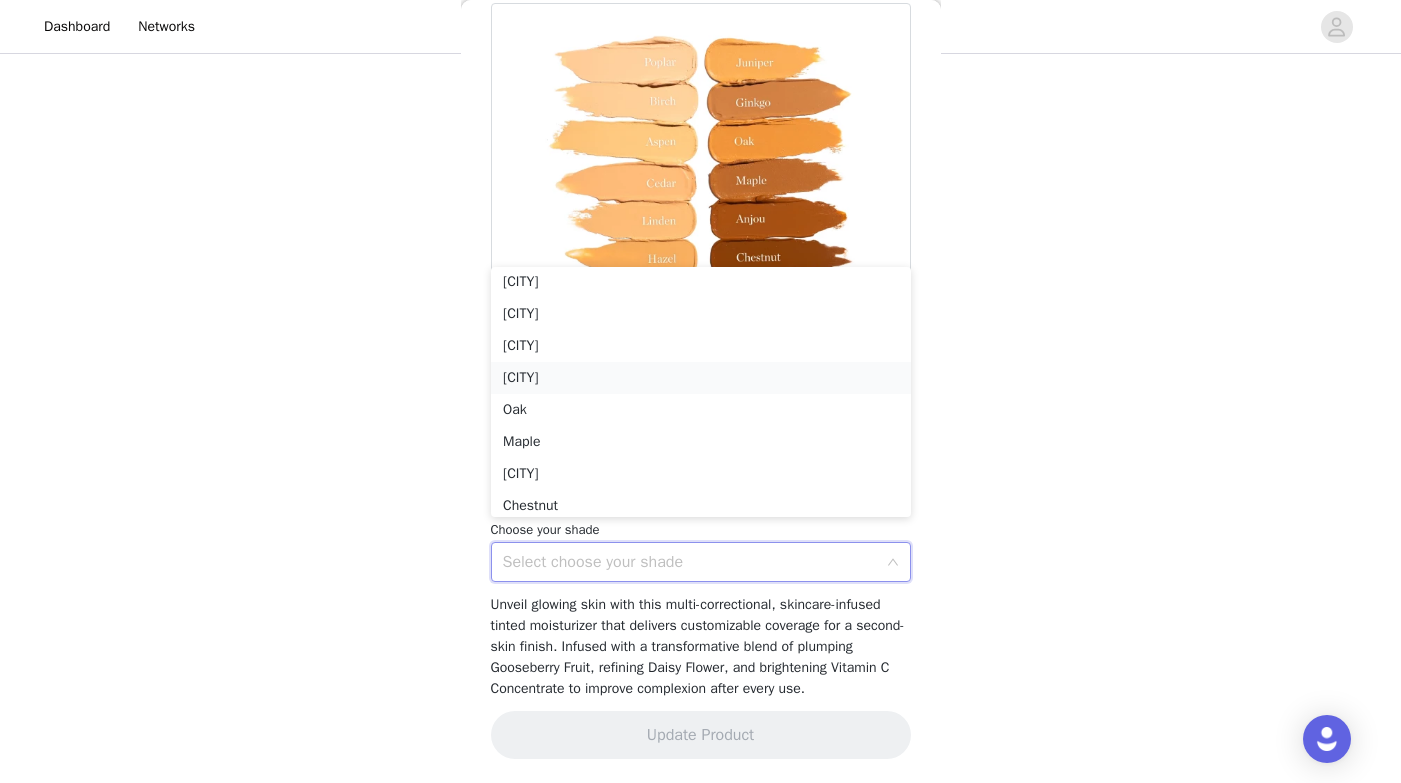 click on "[CITY]" at bounding box center [701, 378] 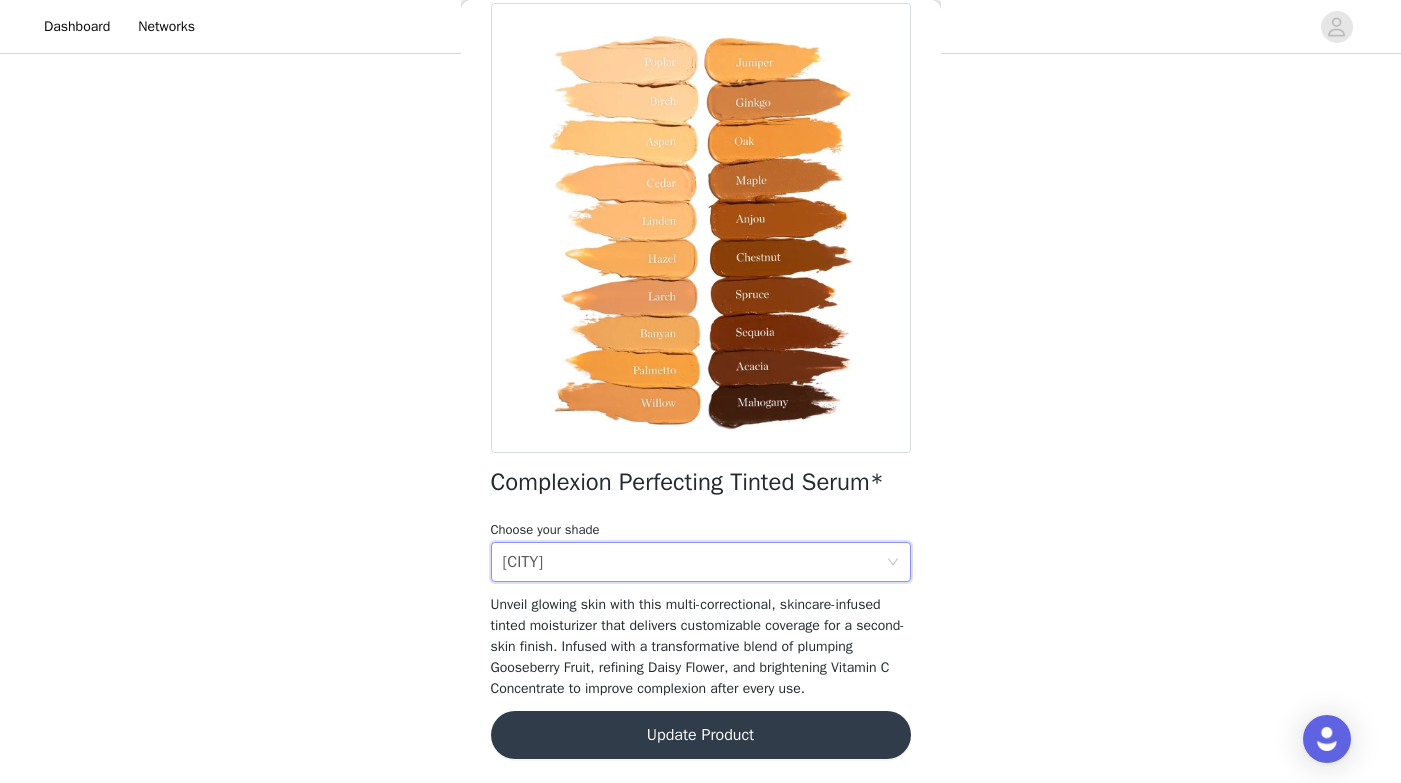 click on "Update Product" at bounding box center (701, 735) 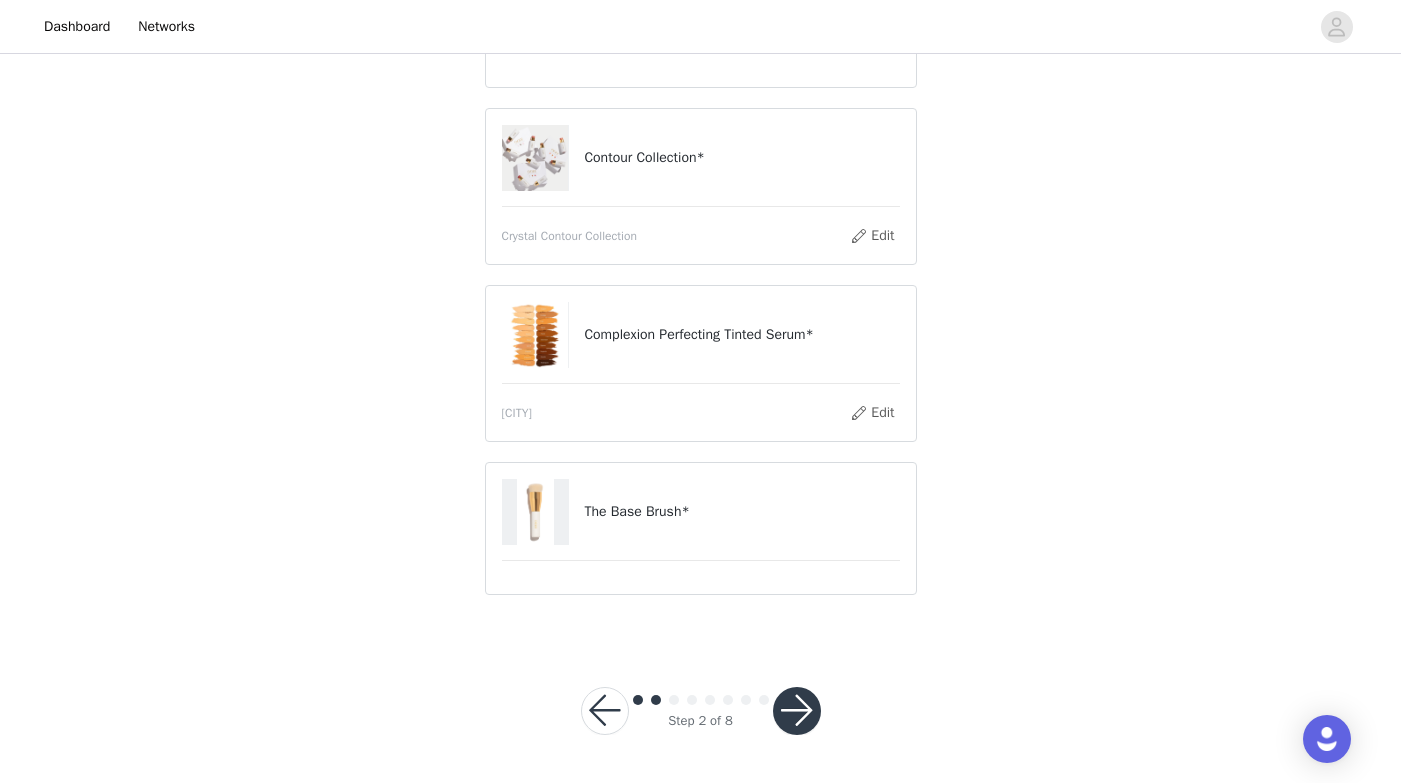 scroll, scrollTop: 287, scrollLeft: 0, axis: vertical 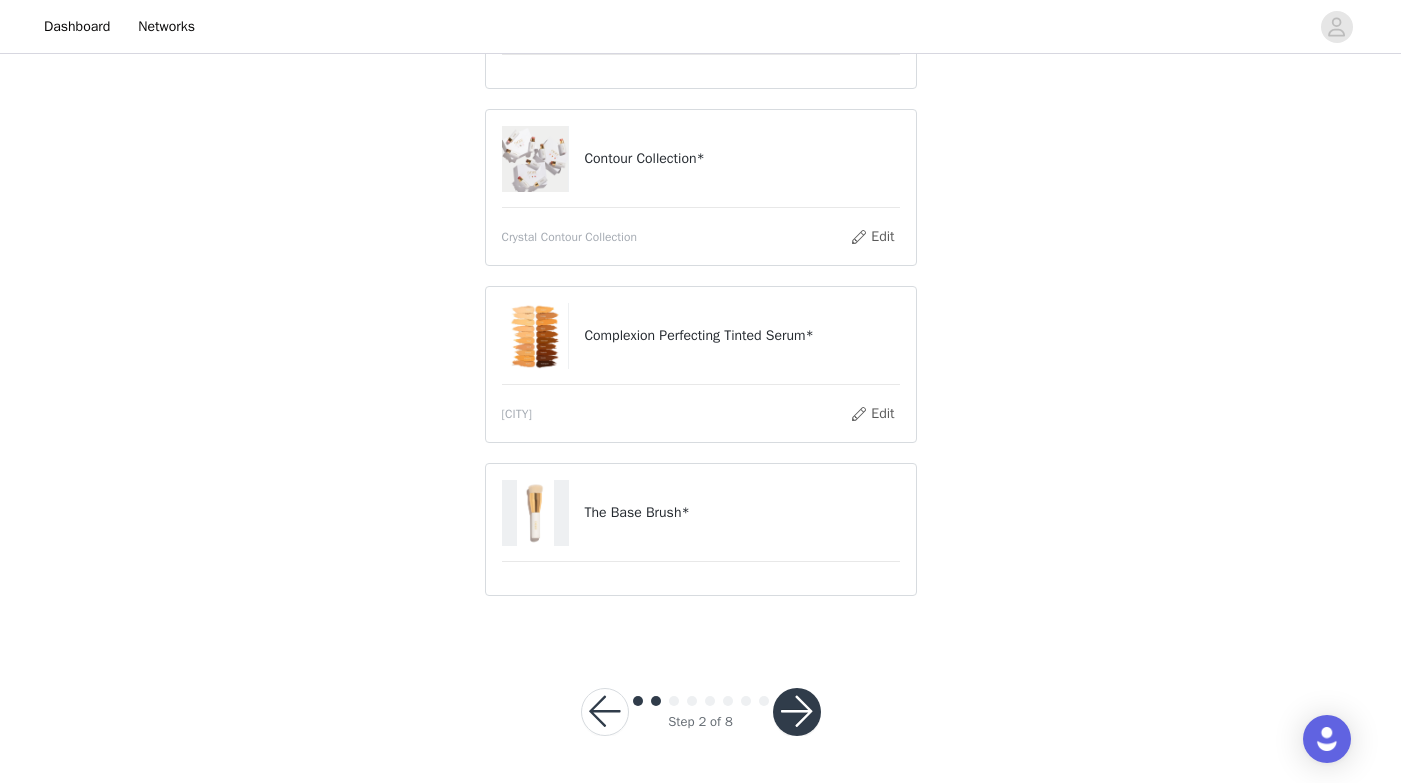 click at bounding box center [797, 712] 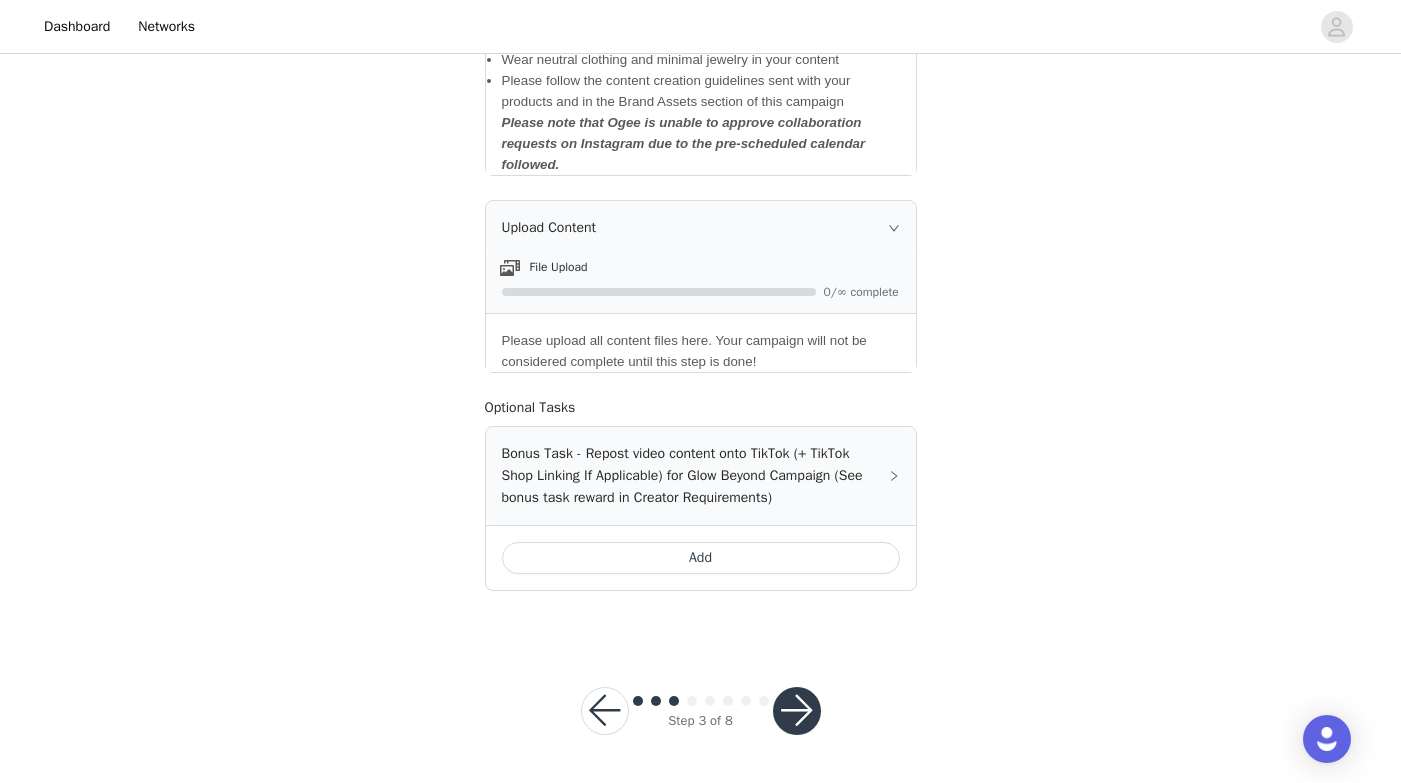 scroll, scrollTop: 1149, scrollLeft: 0, axis: vertical 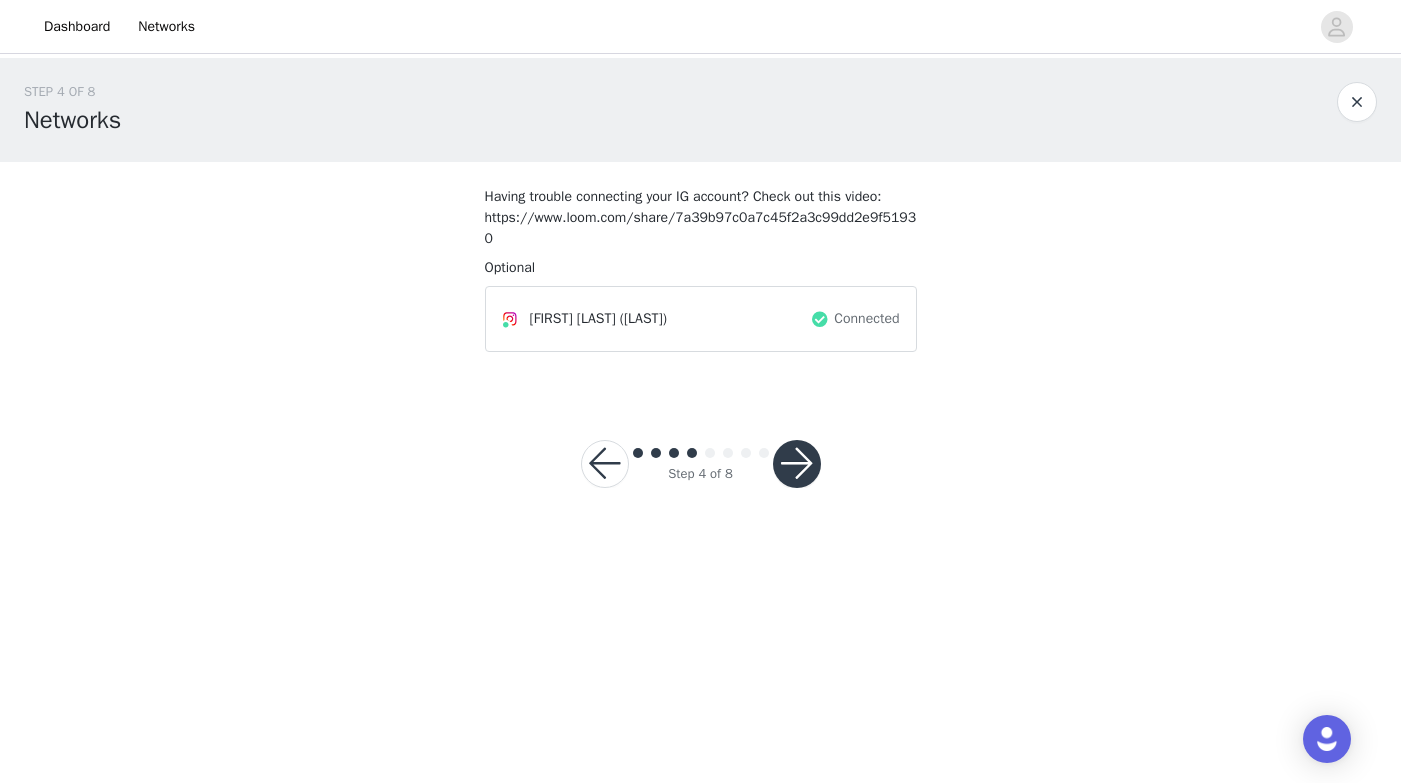 click at bounding box center [797, 464] 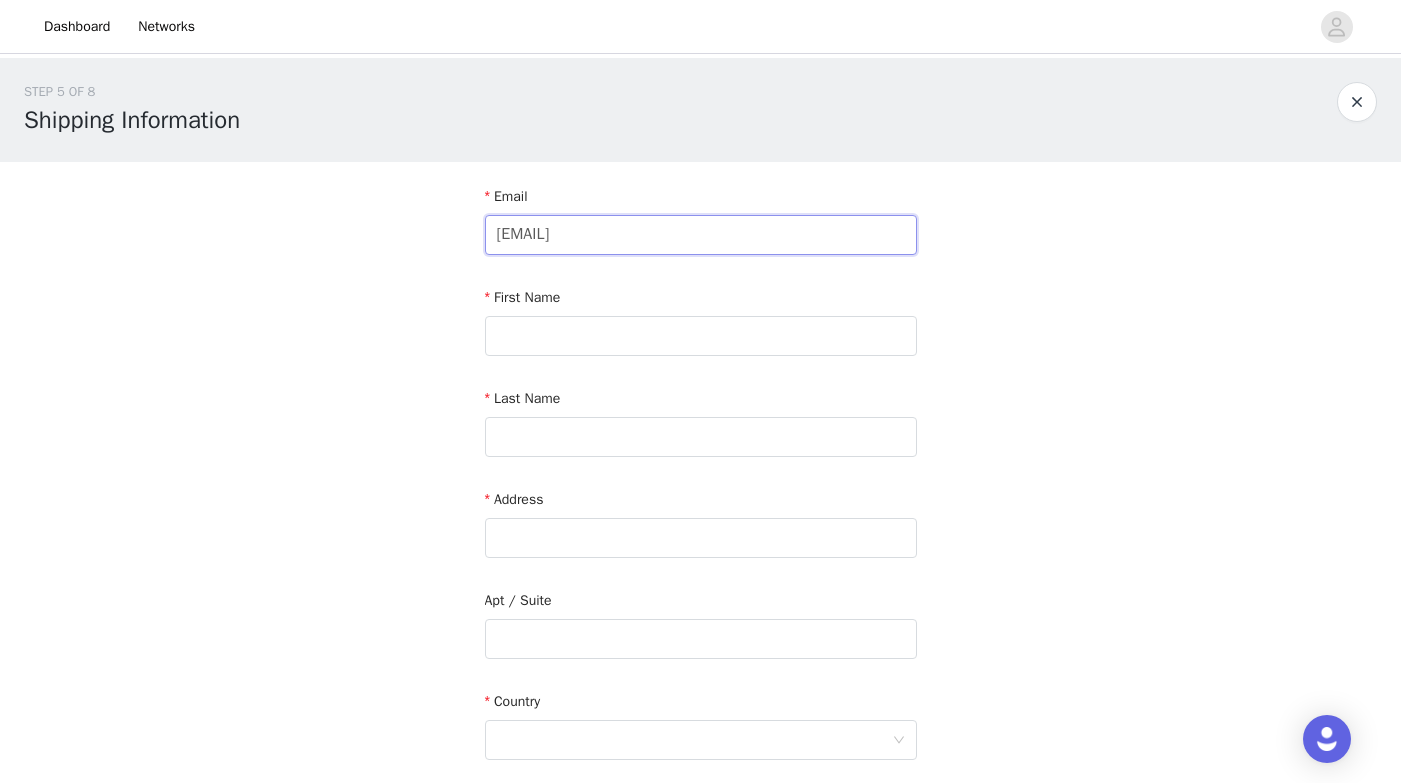 type on "[EMAIL]" 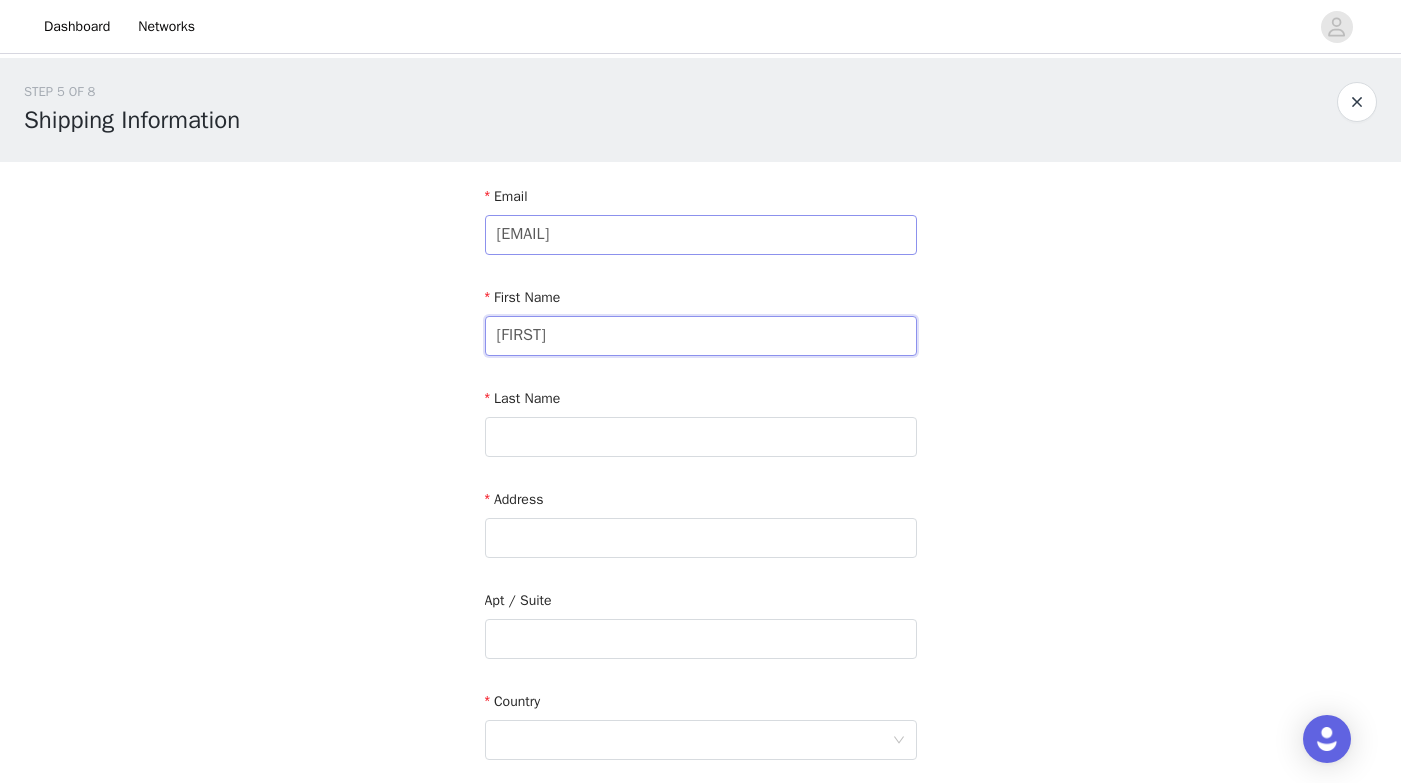 type on "[FIRST]" 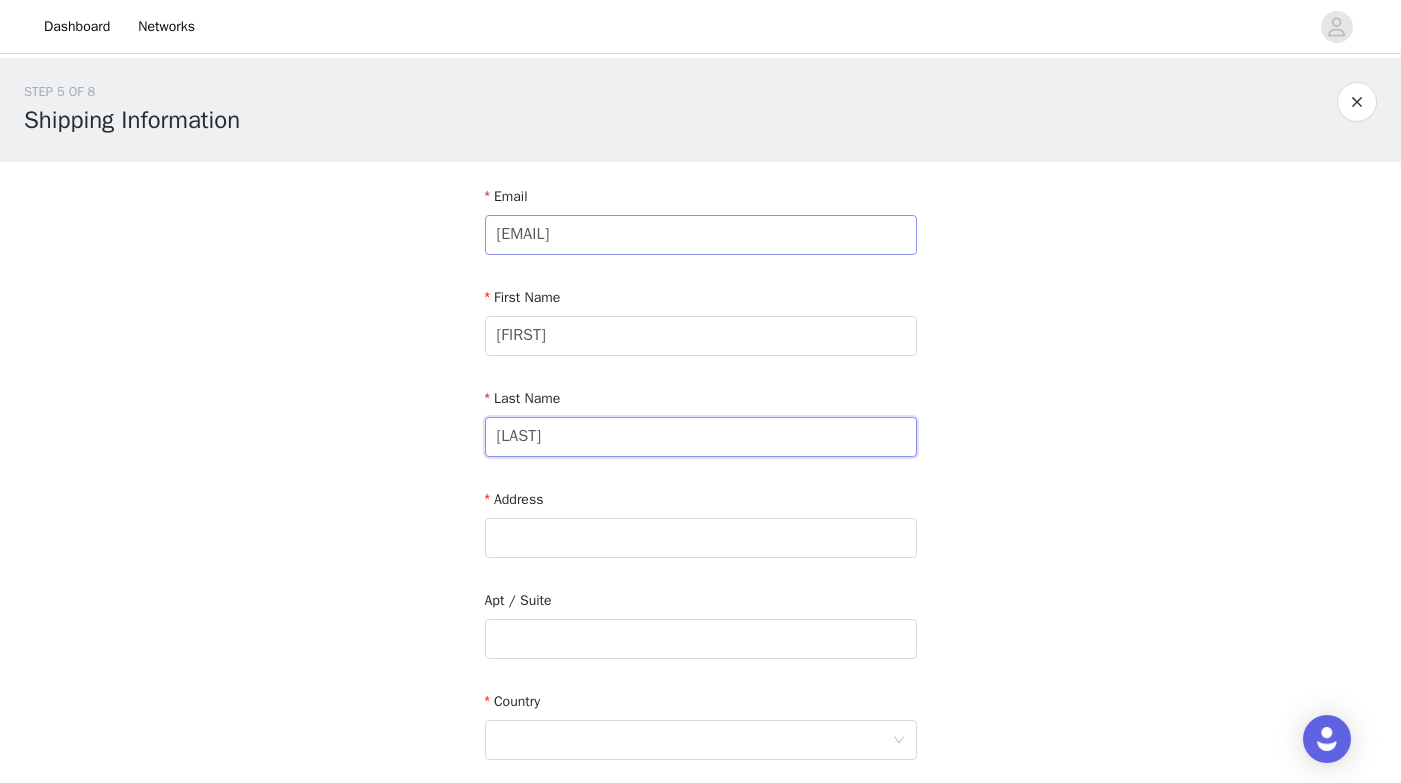 type on "[LAST]" 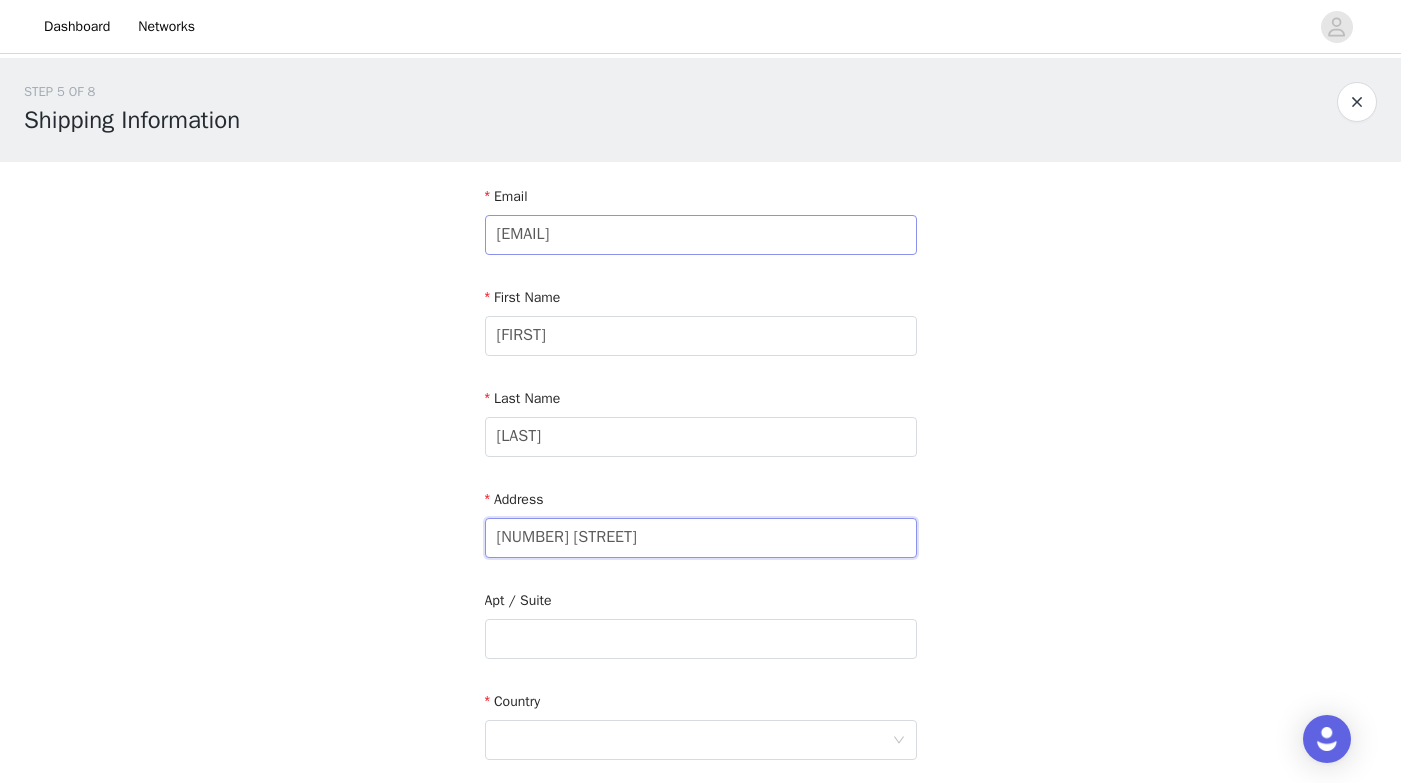 type on "[NUMBER] [STREET]" 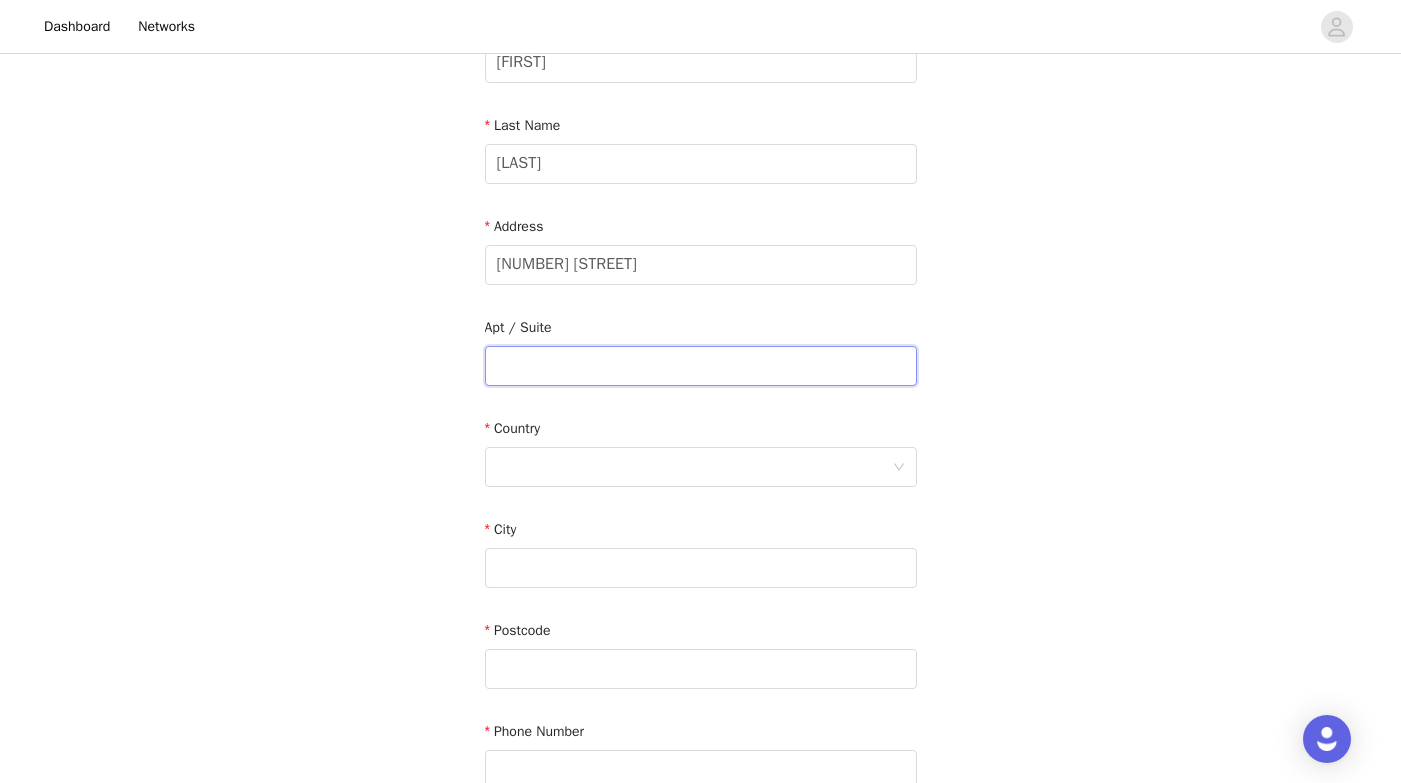scroll, scrollTop: 279, scrollLeft: 0, axis: vertical 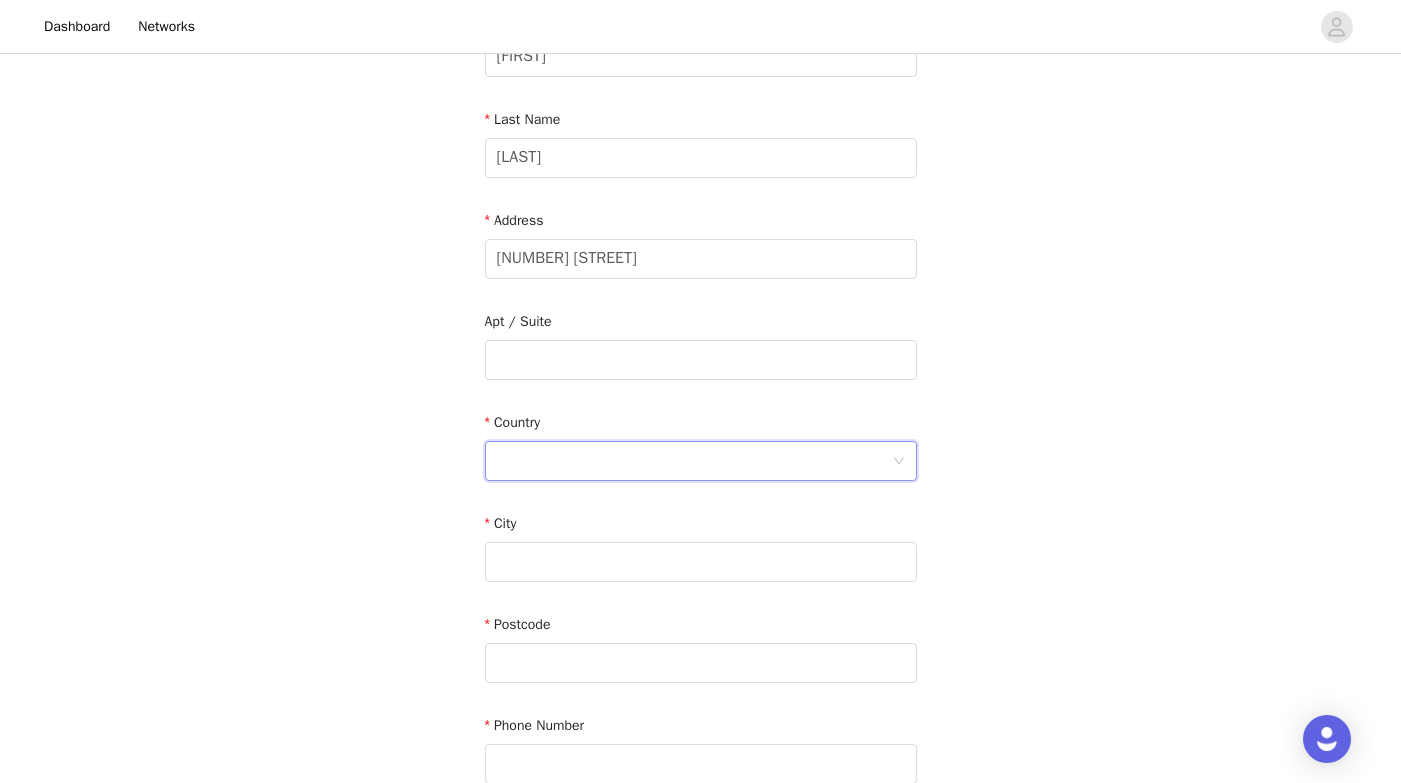 click at bounding box center [694, 461] 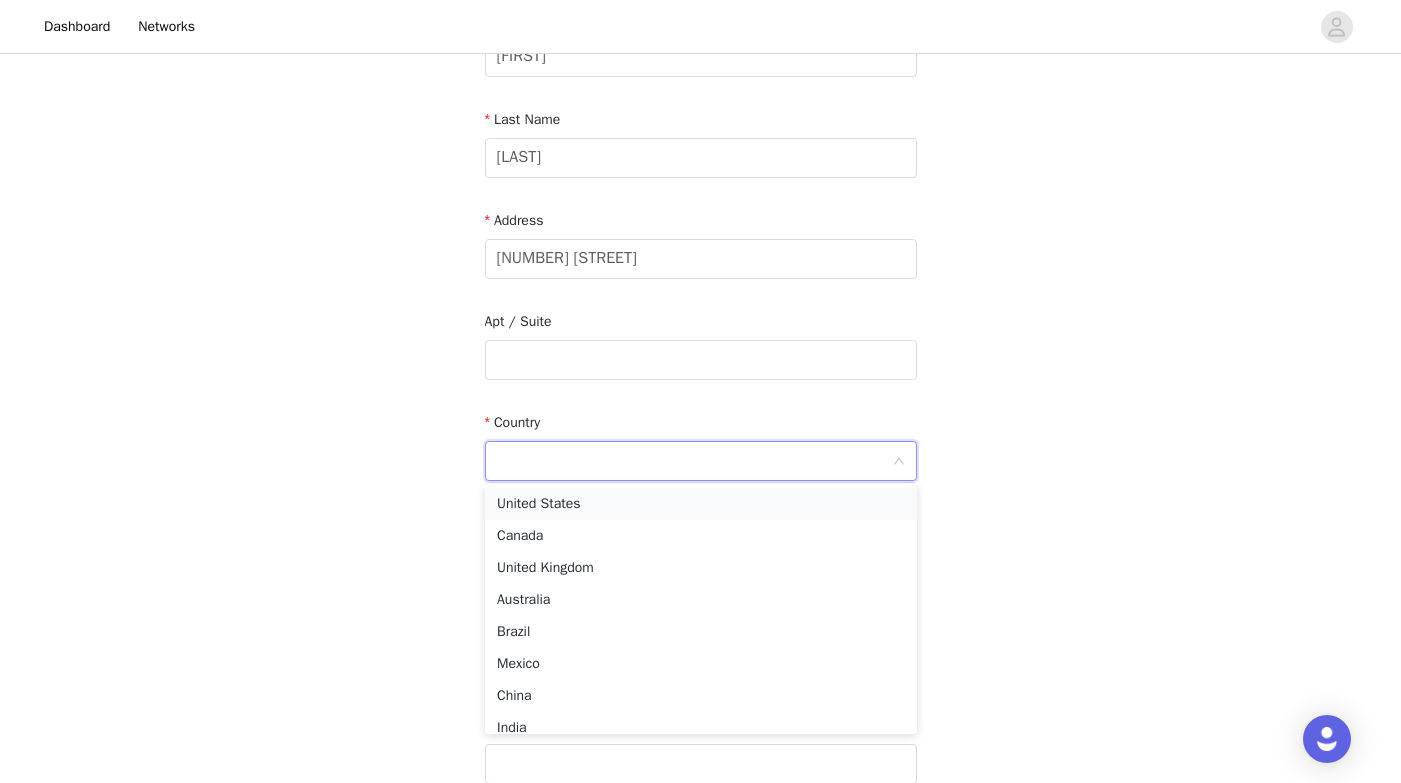 click on "United States" at bounding box center (701, 504) 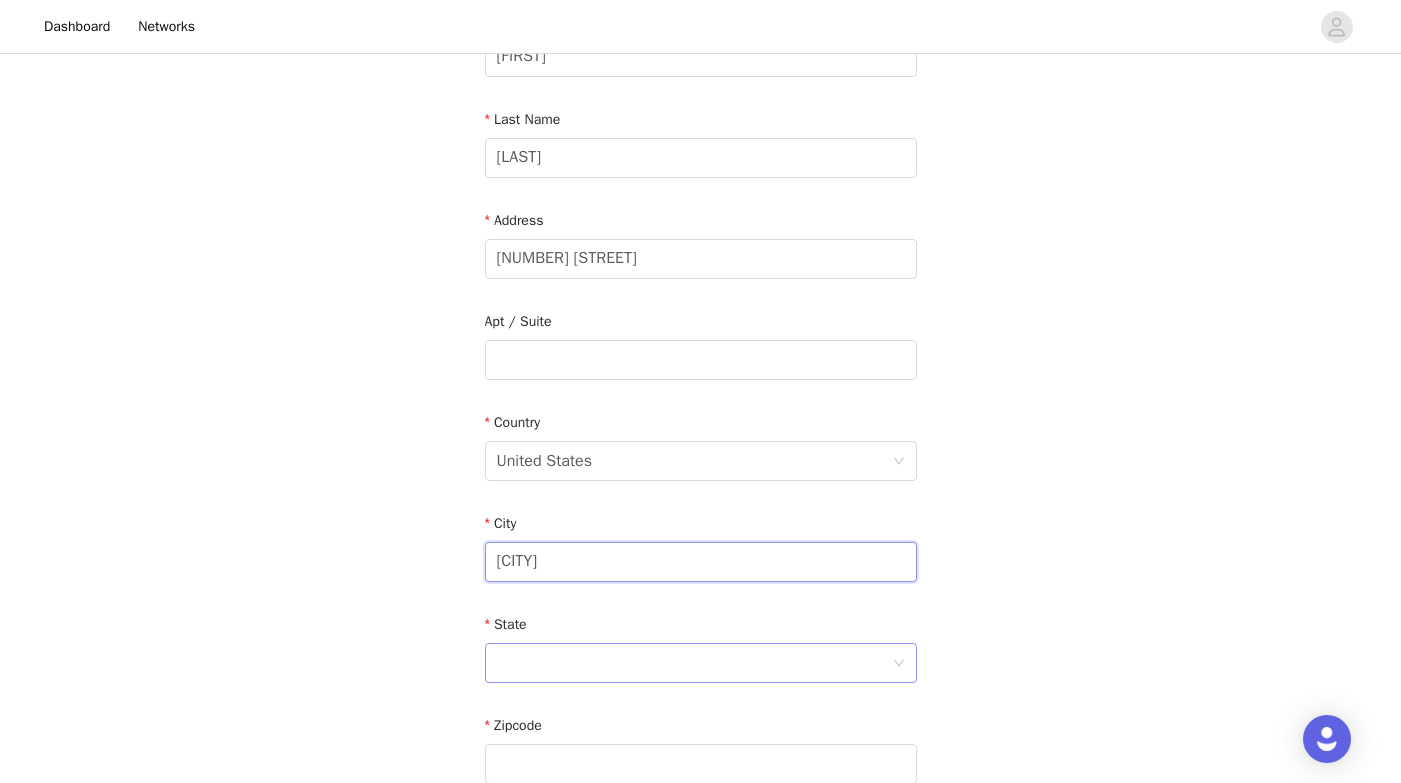 type on "[CITY]" 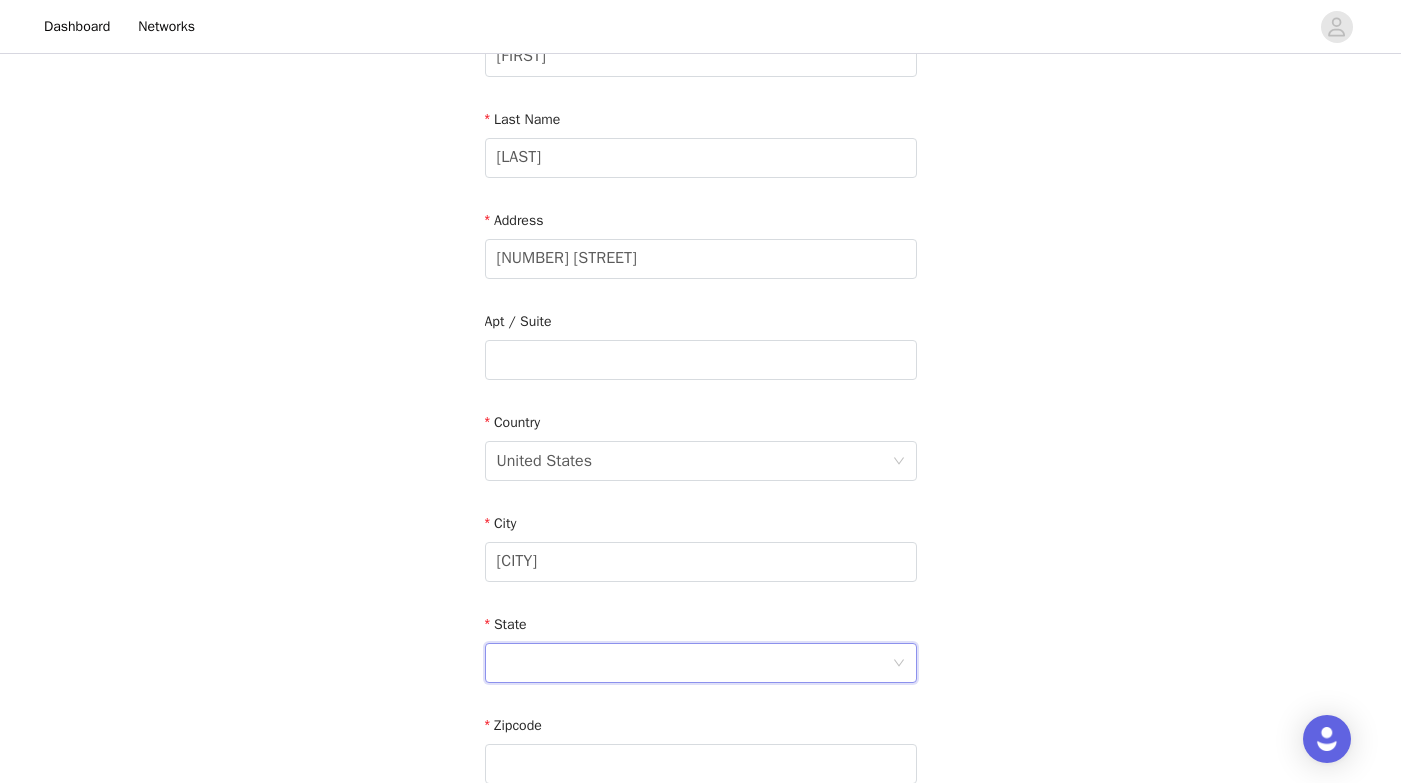 click at bounding box center [694, 663] 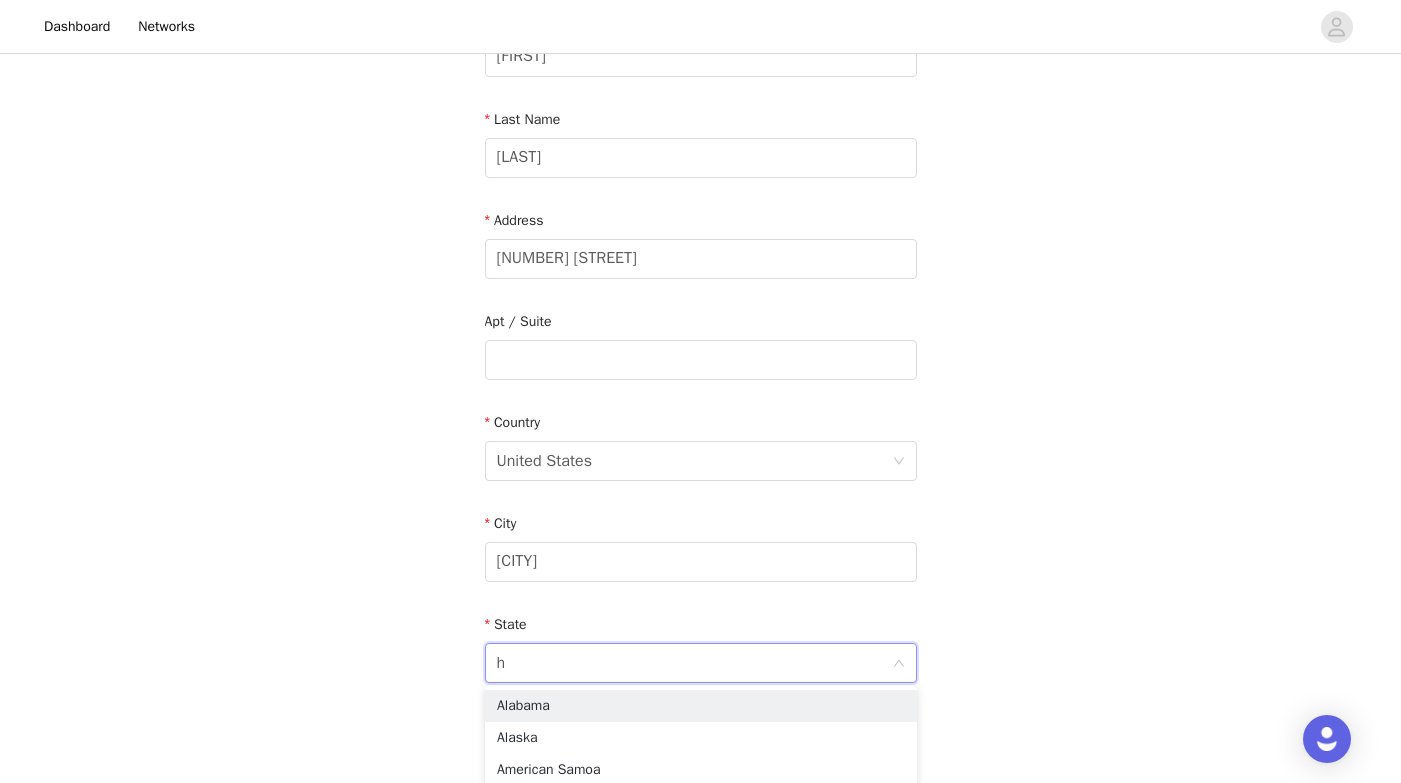 type on "ha" 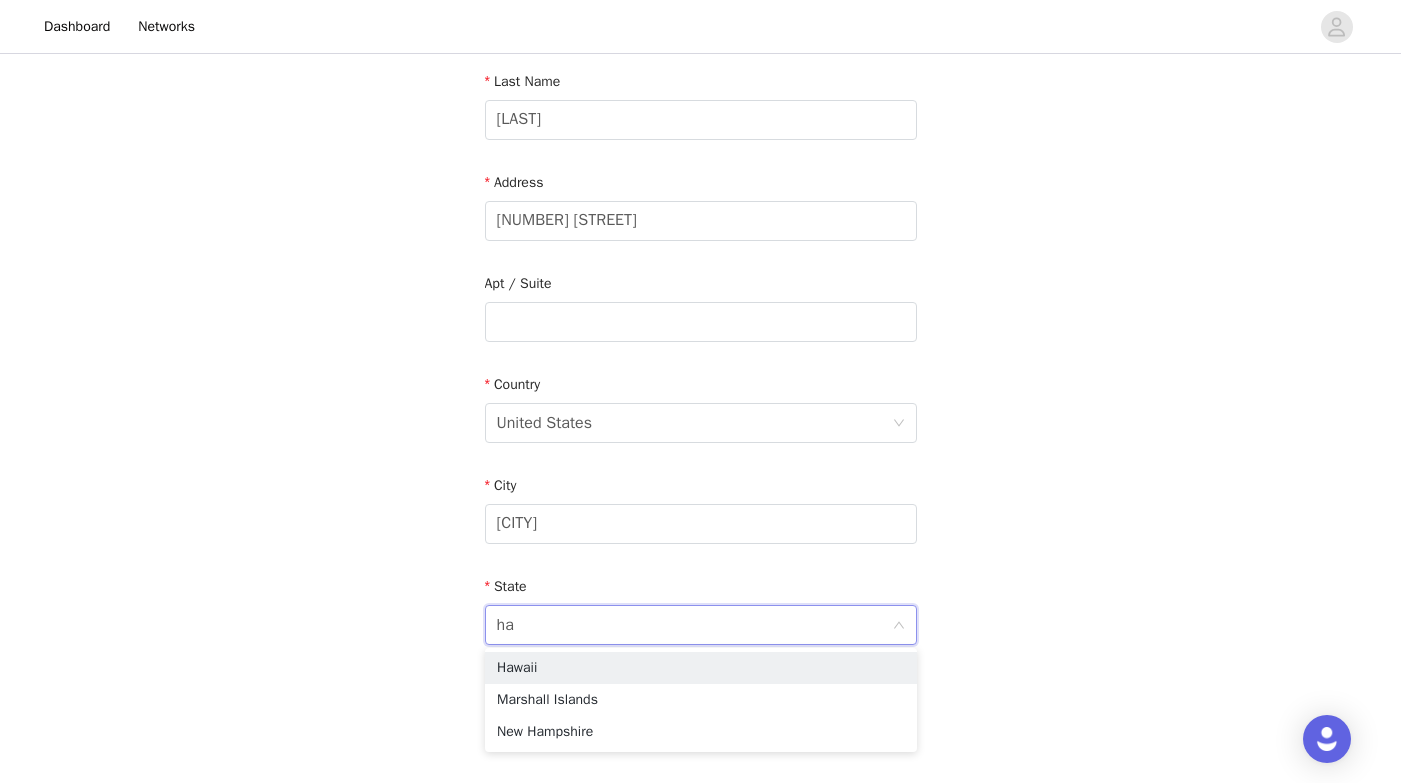 scroll, scrollTop: 319, scrollLeft: 0, axis: vertical 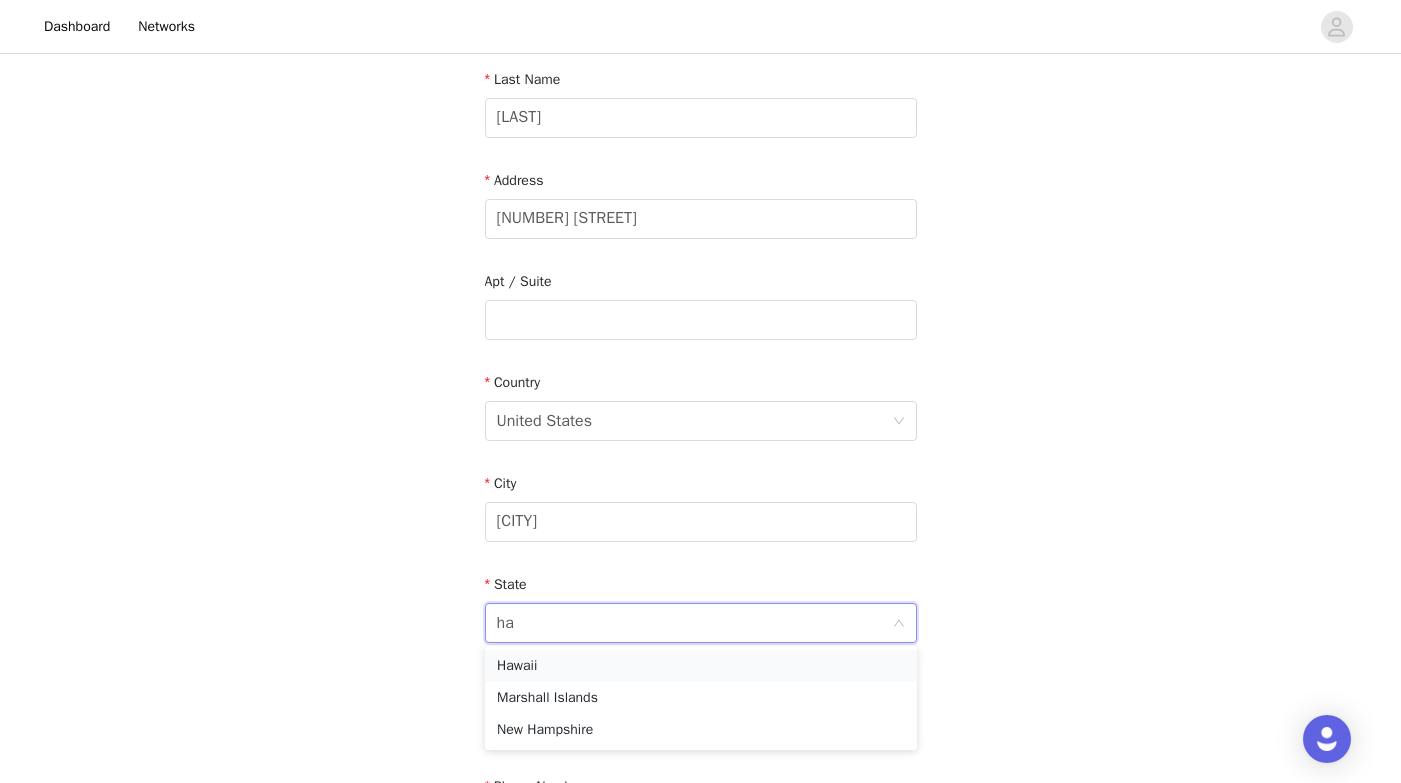 click on "Hawaii" at bounding box center [701, 666] 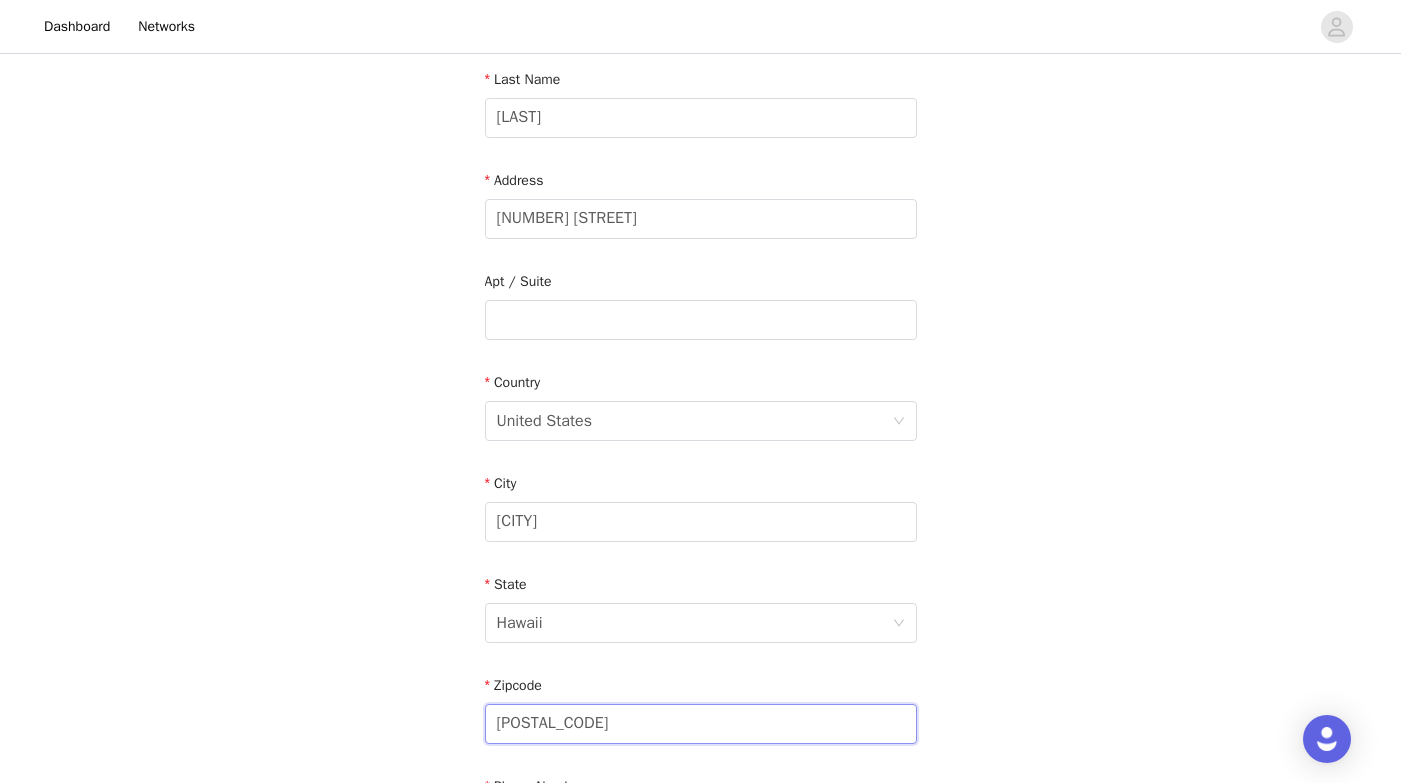 type on "[POSTAL_CODE]" 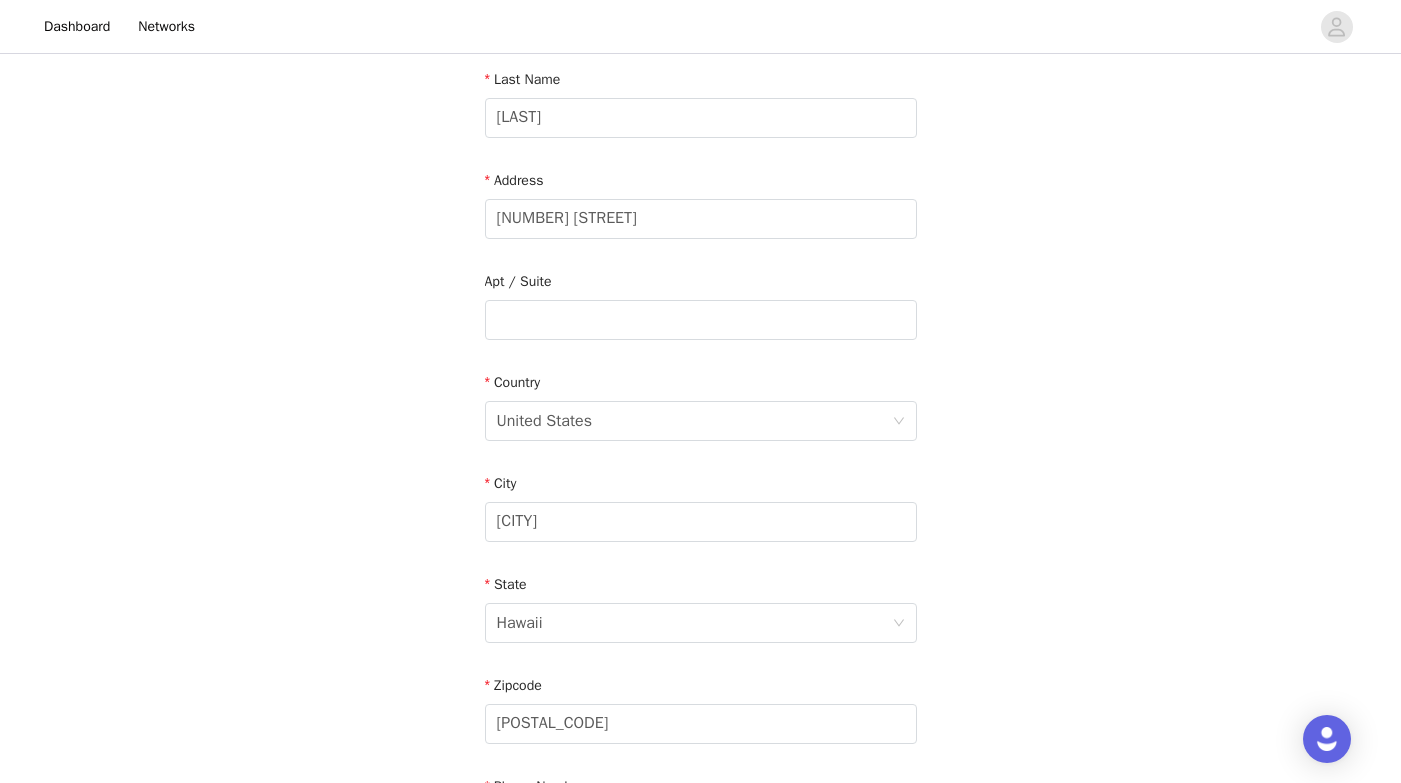 click on "Email [EMAIL]   First Name [FIRST]   Last Name [LAST]   Address [NUMBER] [STREET]   Apt / Suite   Country
United States
City [CITY]   State
Hawaii
Zipcode [ZIPCODE]   Phone Number" at bounding box center (700, 320) 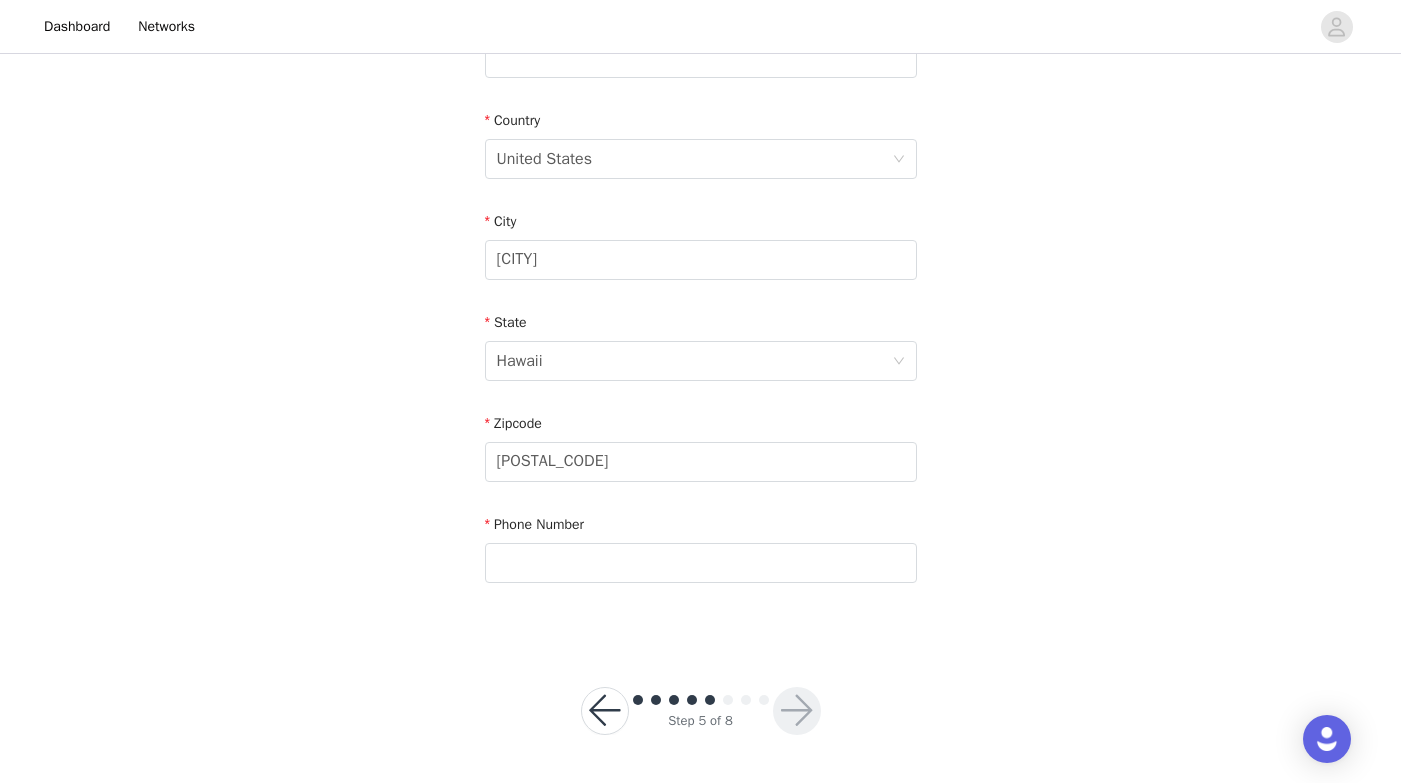 scroll, scrollTop: 580, scrollLeft: 0, axis: vertical 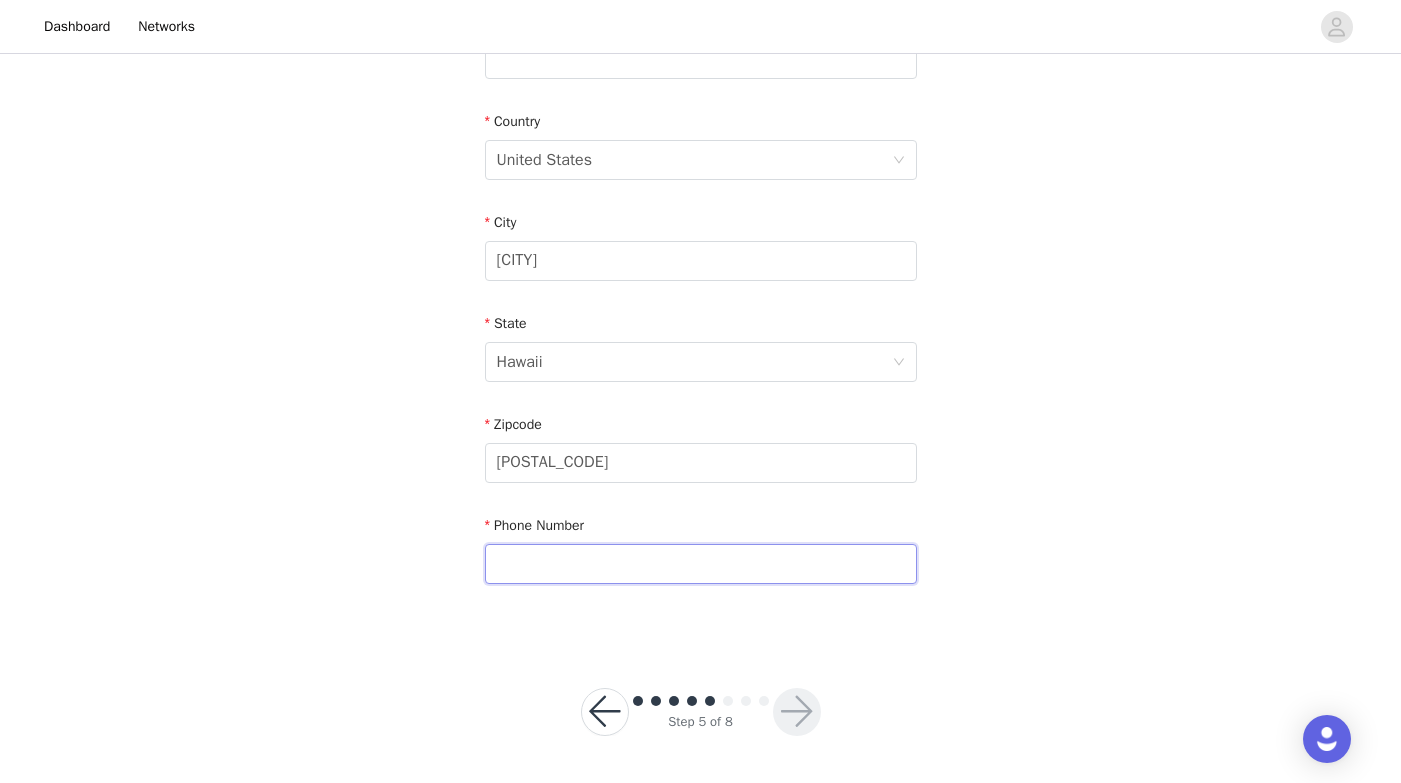 type on "[PHONE]" 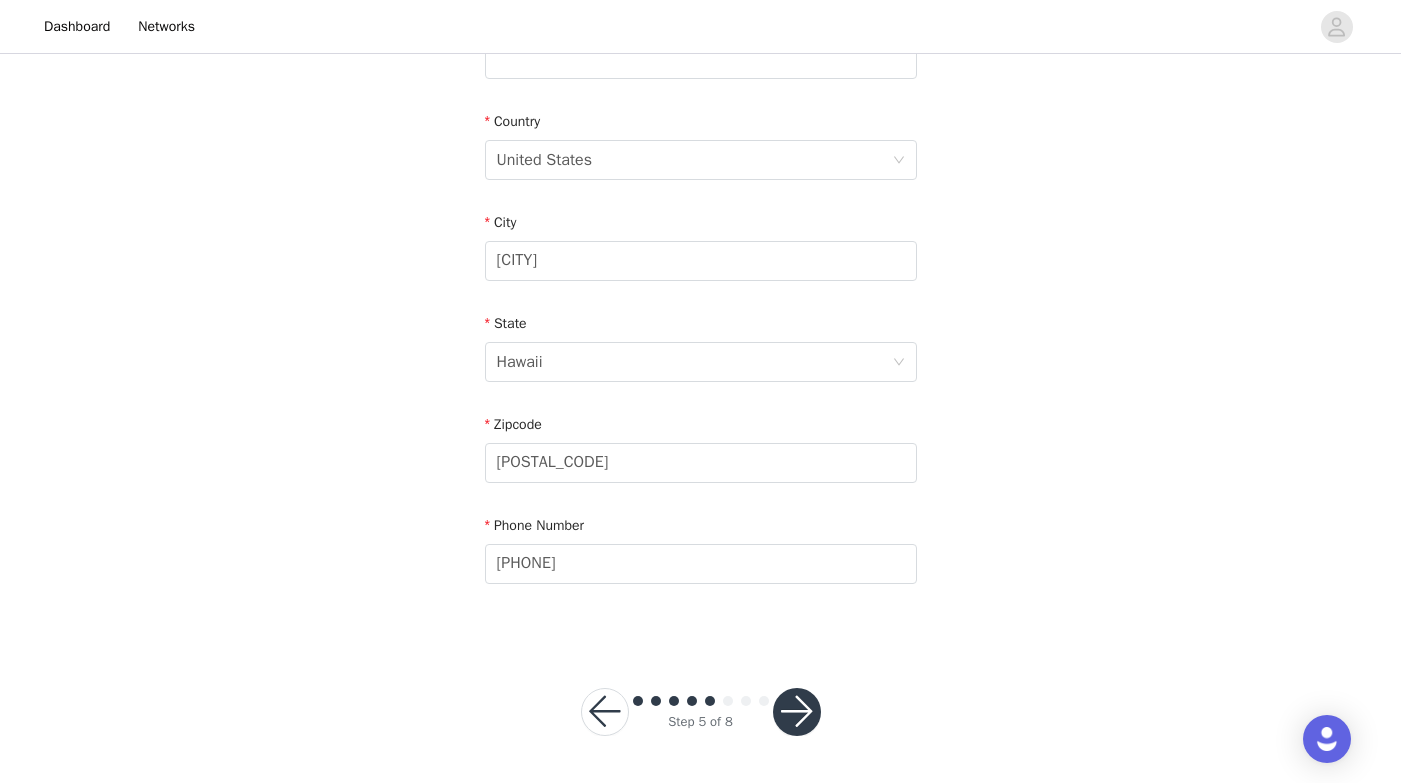 click at bounding box center [797, 712] 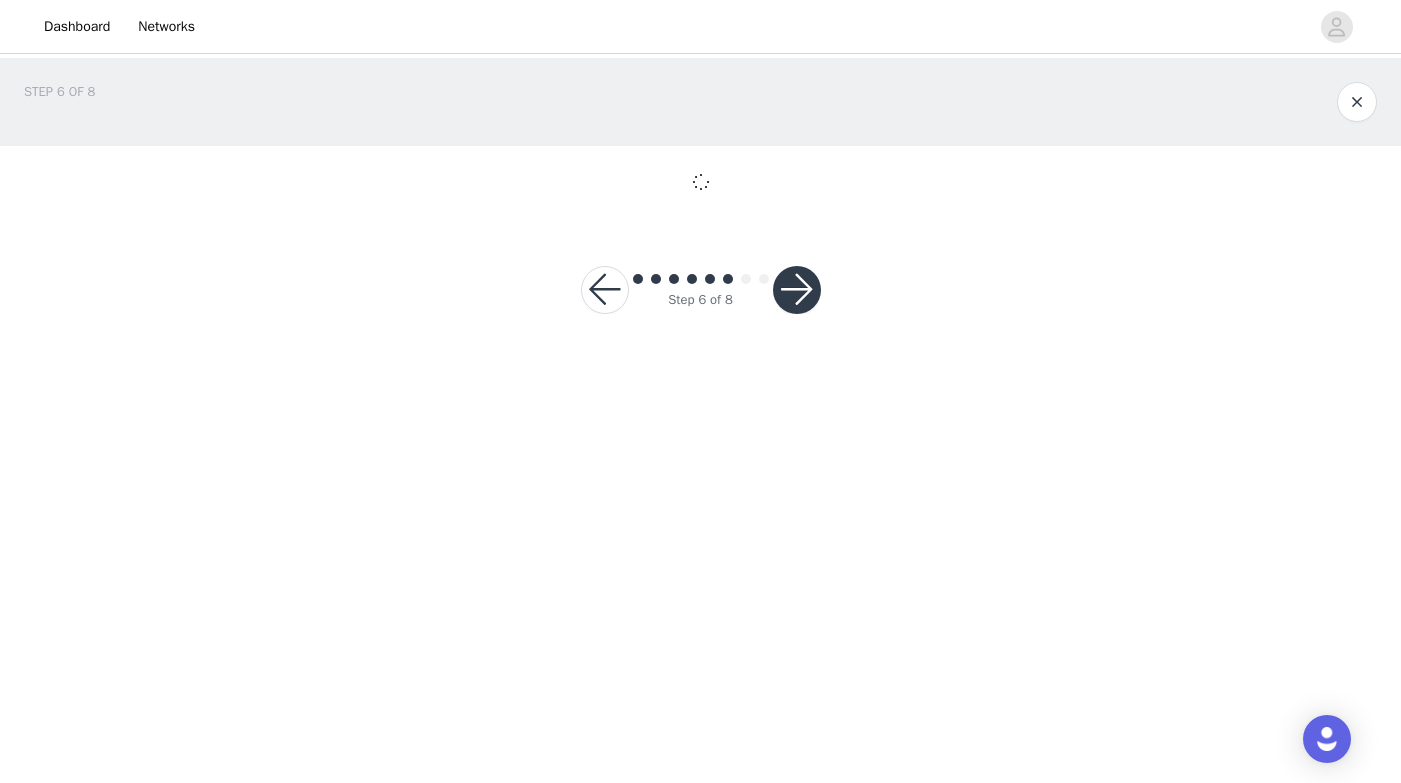 scroll, scrollTop: 0, scrollLeft: 0, axis: both 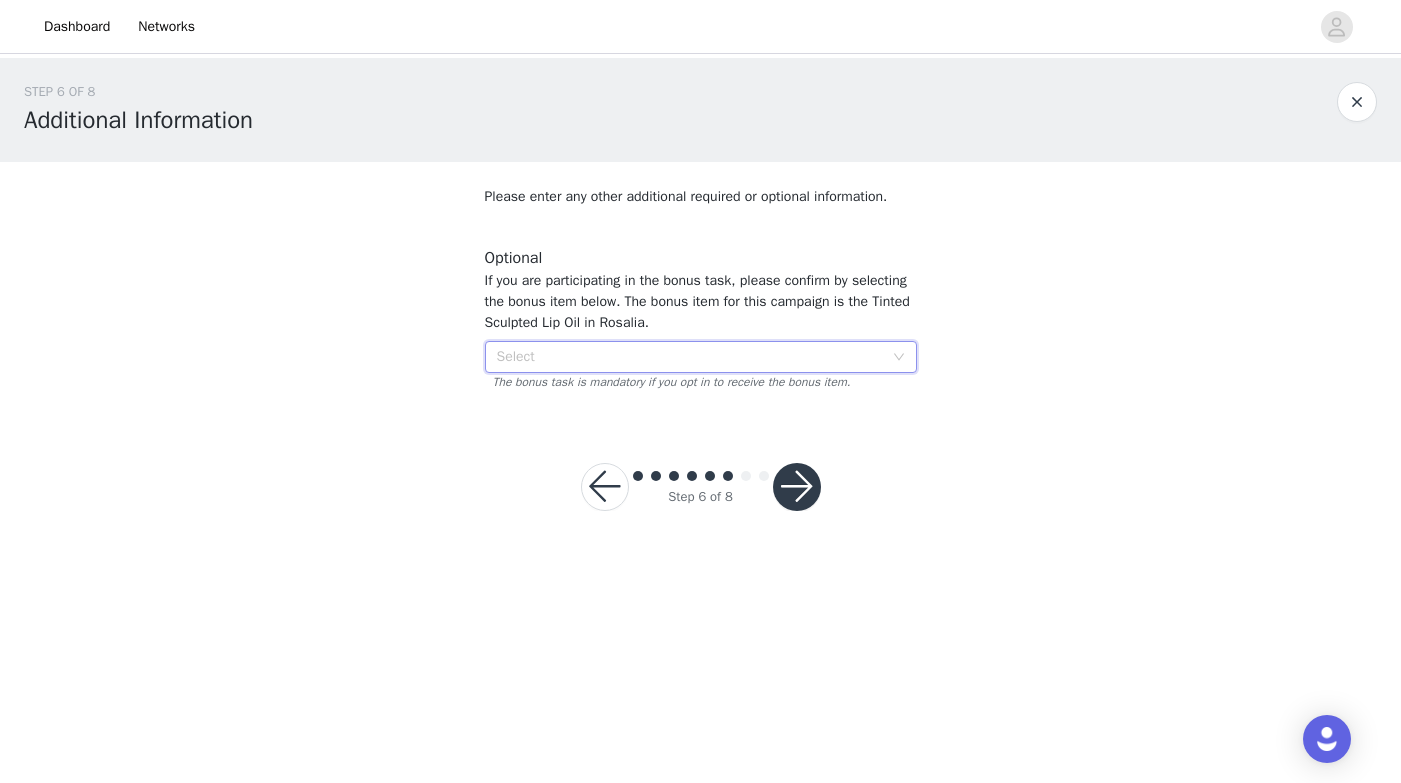 click on "Select" at bounding box center (694, 357) 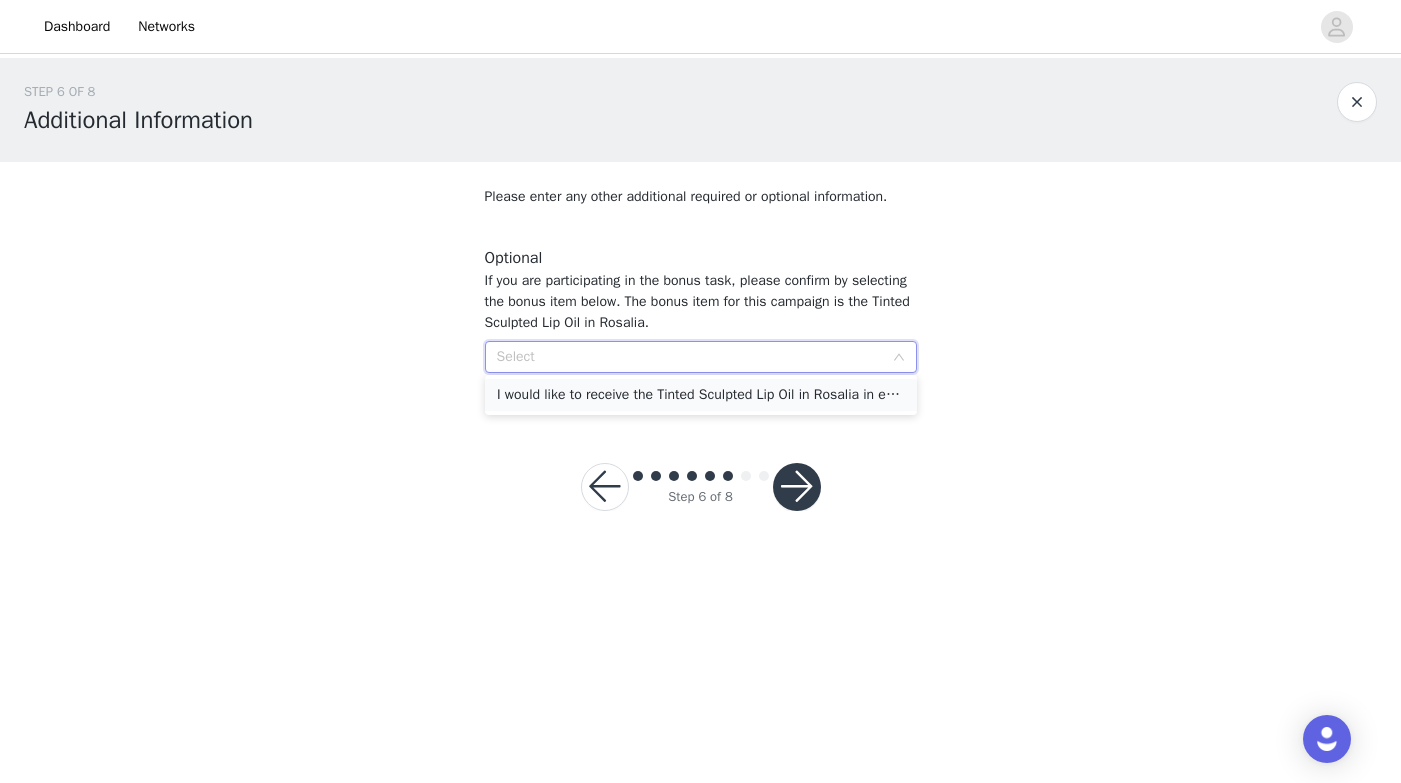 click on "I would like to receive the Tinted Sculpted Lip Oil in Rosalia in exchange for participation in the bonus task." at bounding box center [701, 395] 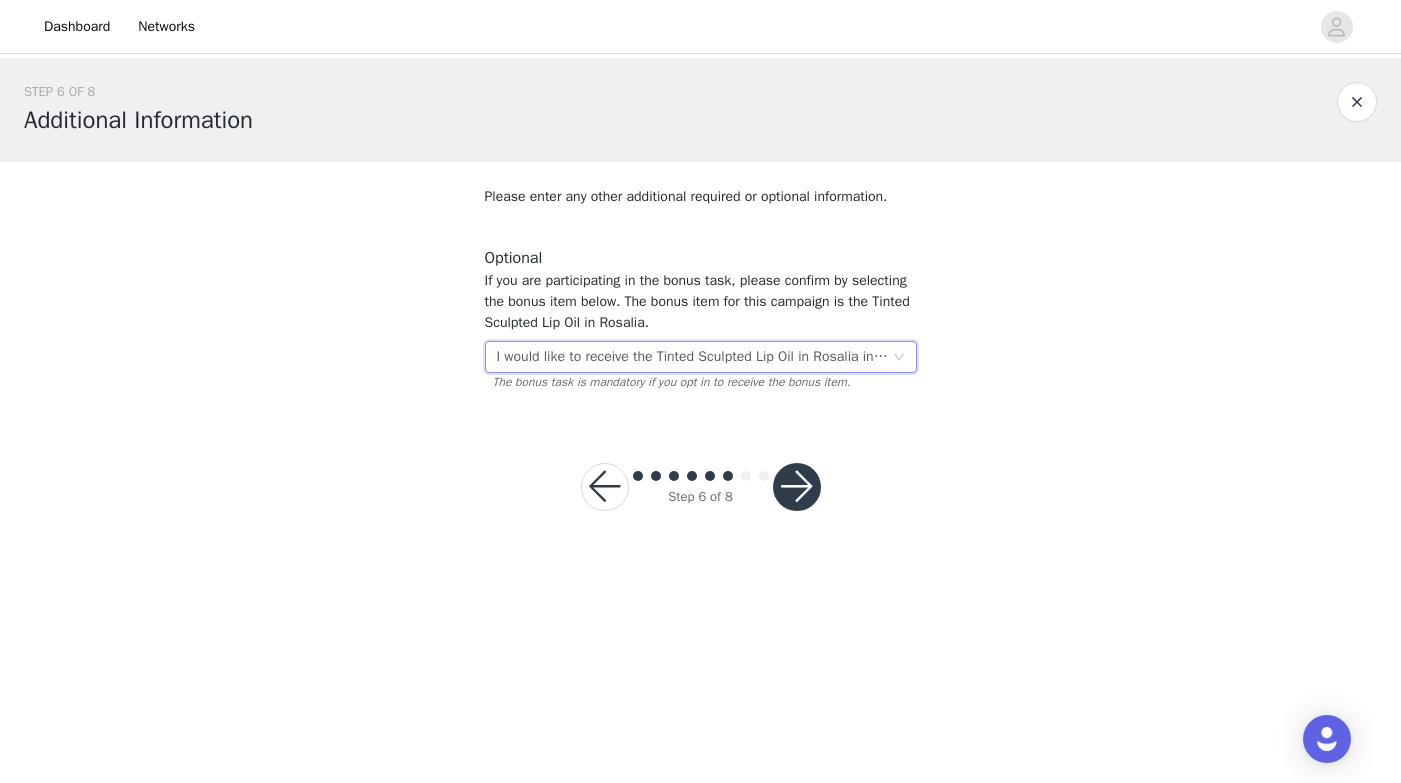 click at bounding box center [797, 487] 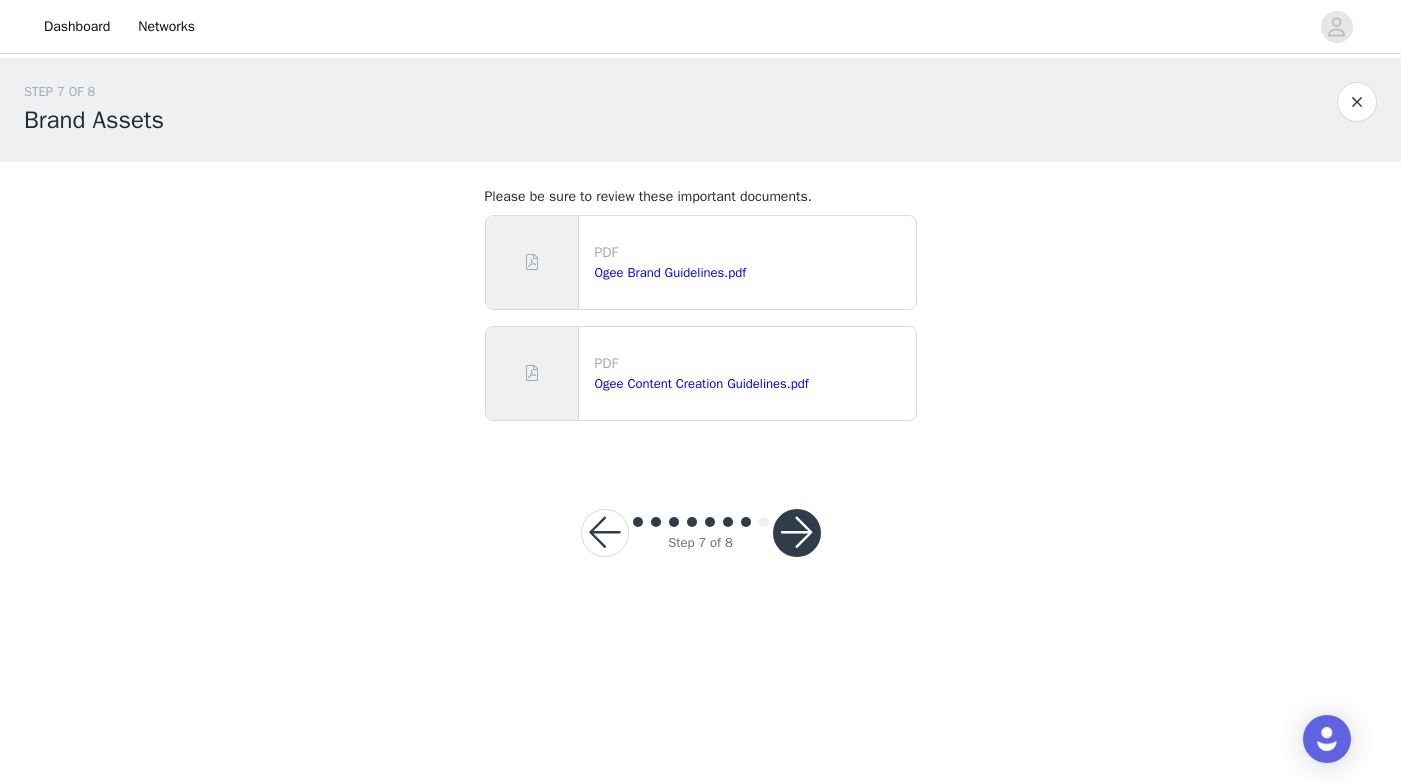 click at bounding box center [797, 533] 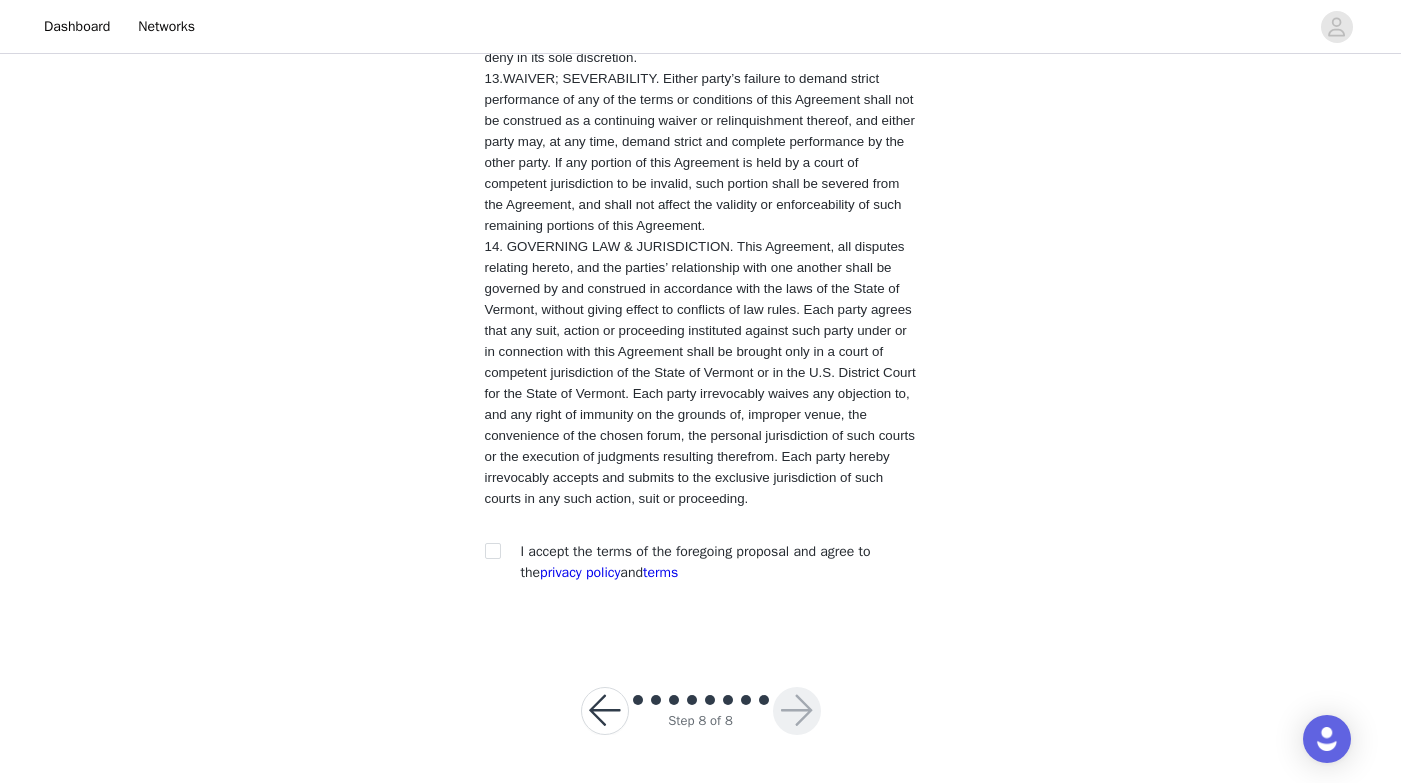 scroll, scrollTop: 3795, scrollLeft: 0, axis: vertical 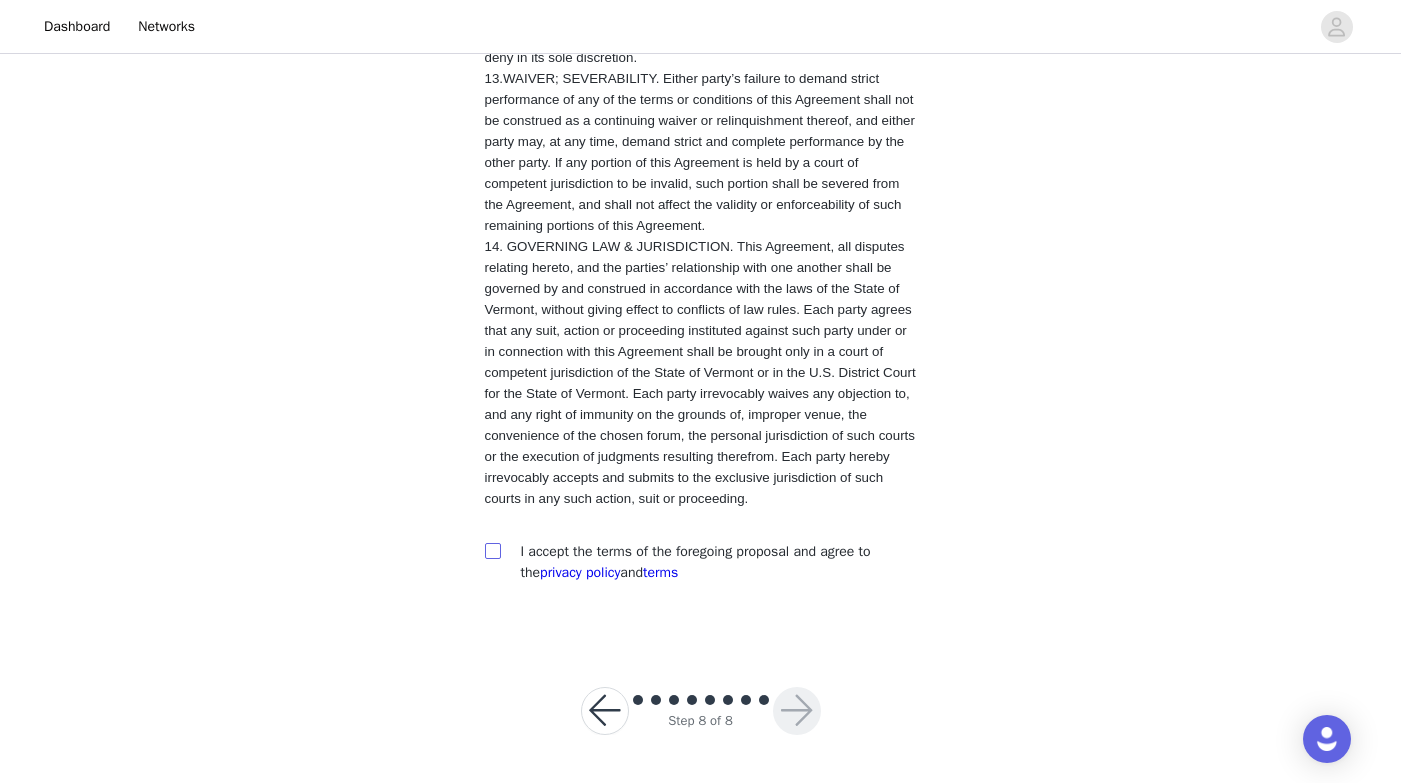 click at bounding box center (492, 550) 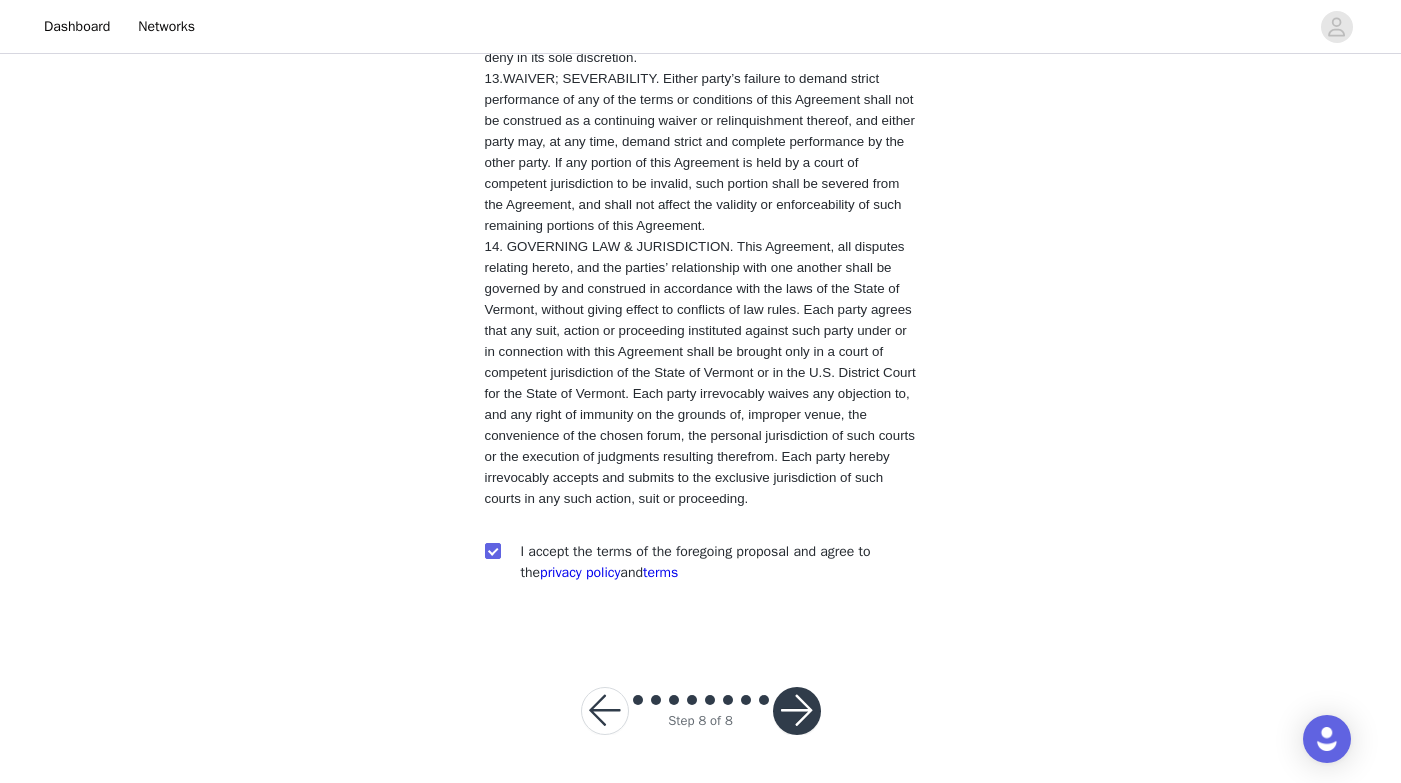 click at bounding box center (797, 711) 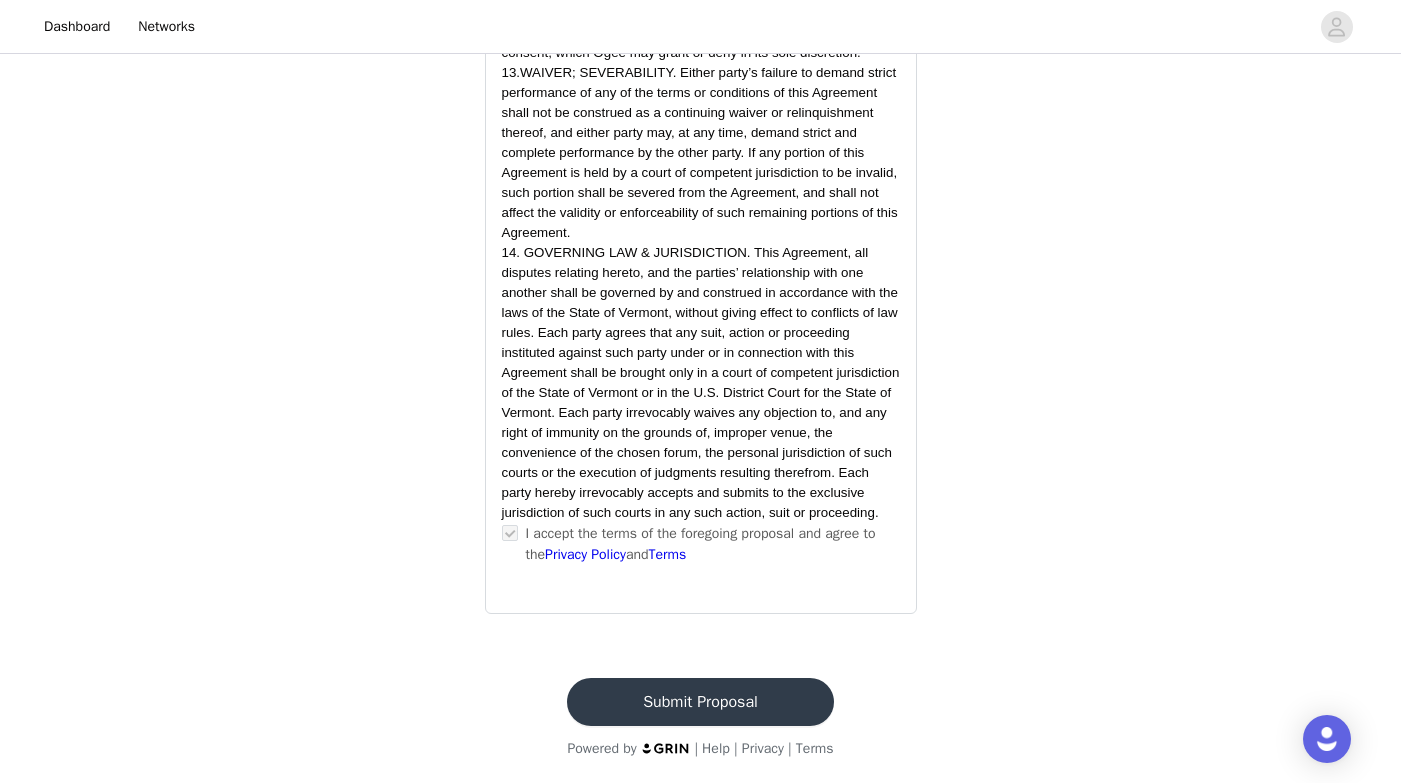 scroll, scrollTop: 5412, scrollLeft: 0, axis: vertical 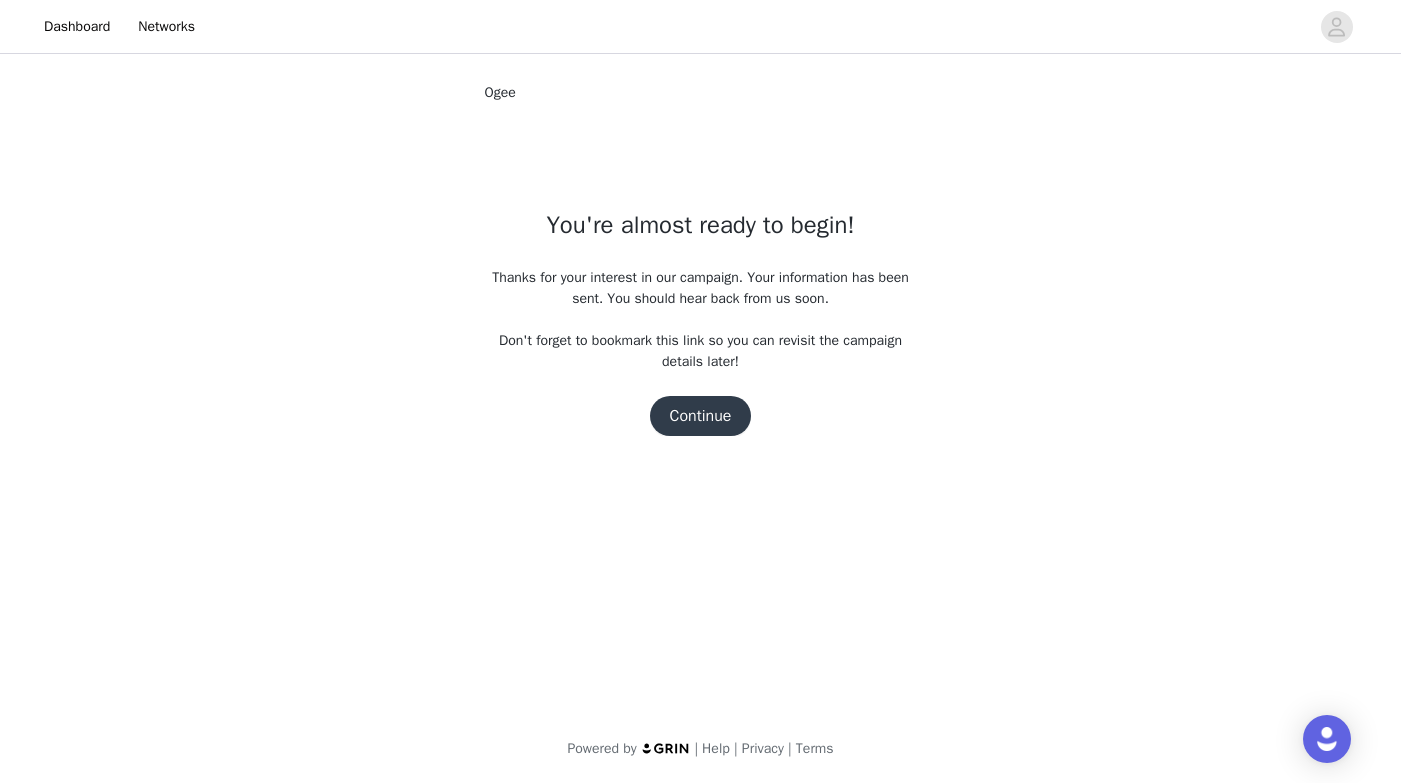 click on "Continue" at bounding box center (701, 416) 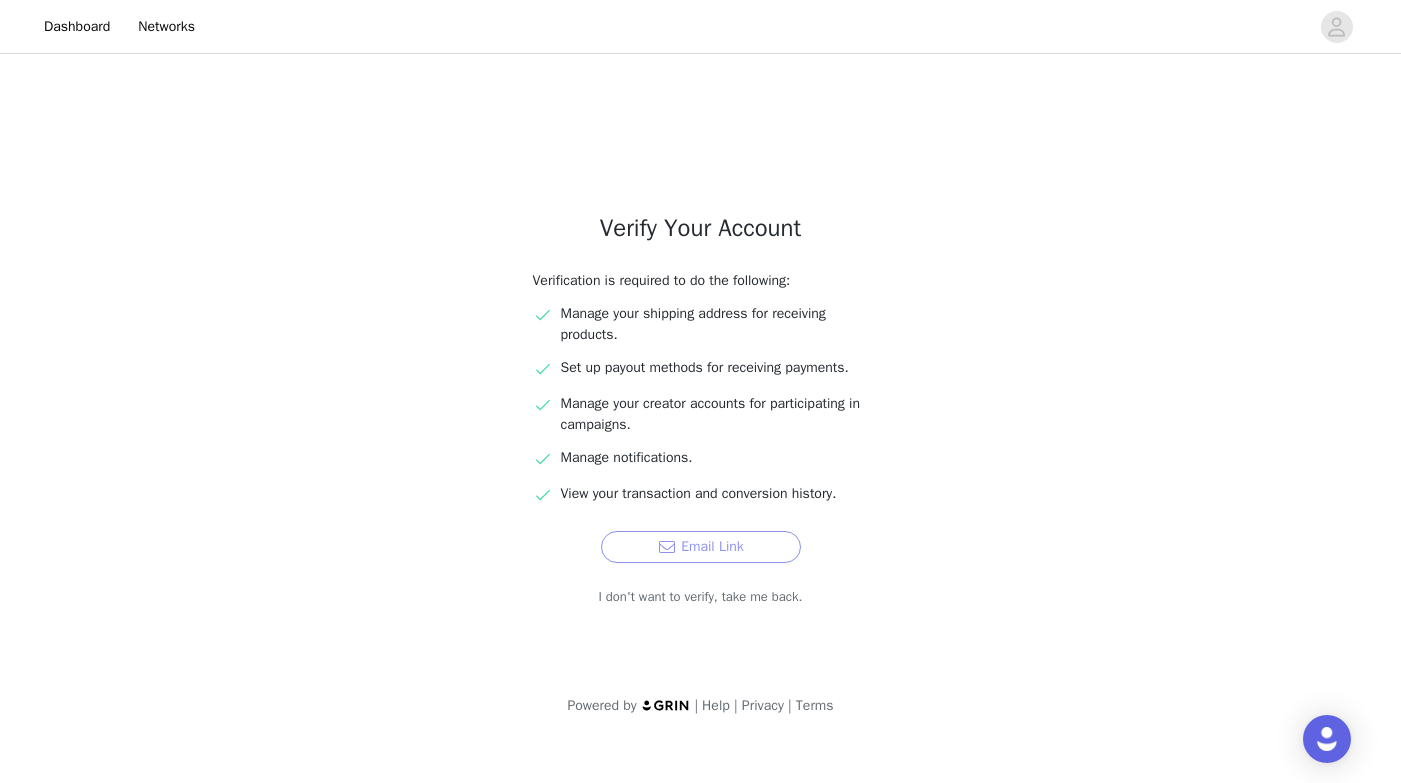 click on "Email Link" at bounding box center (701, 547) 